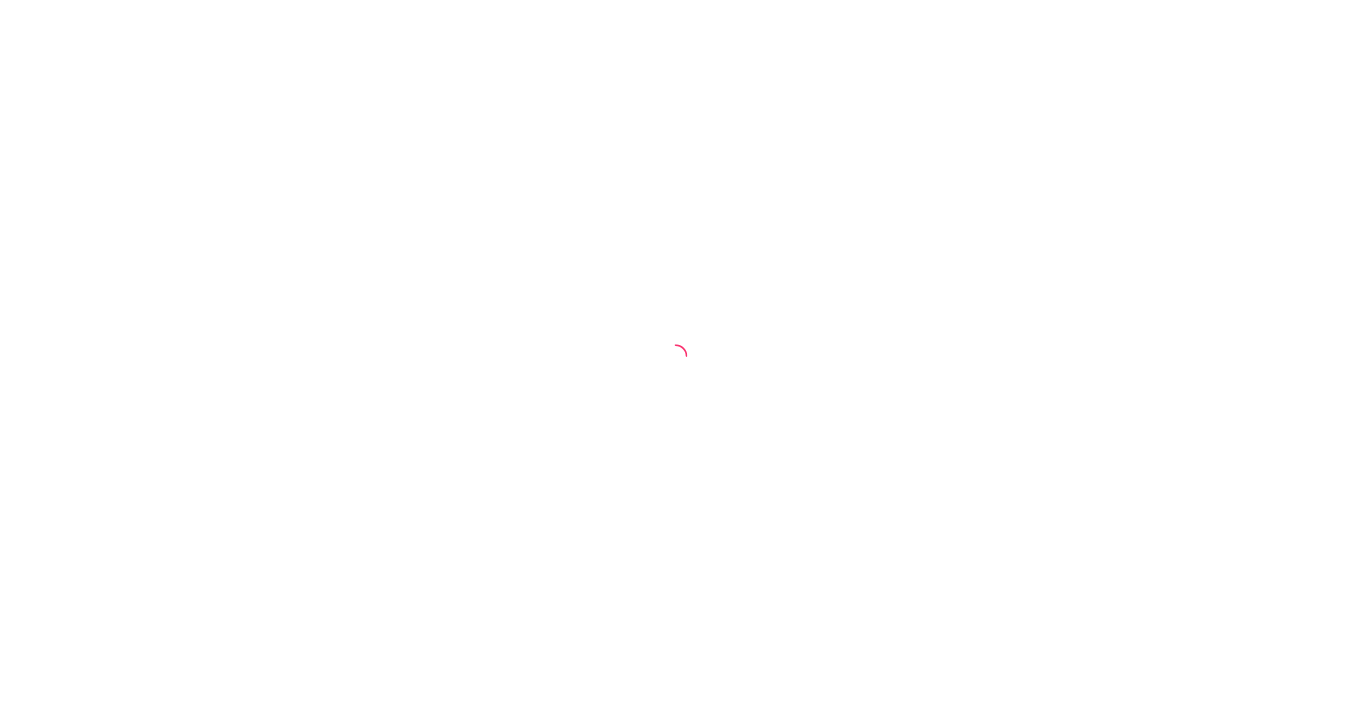scroll, scrollTop: 0, scrollLeft: 0, axis: both 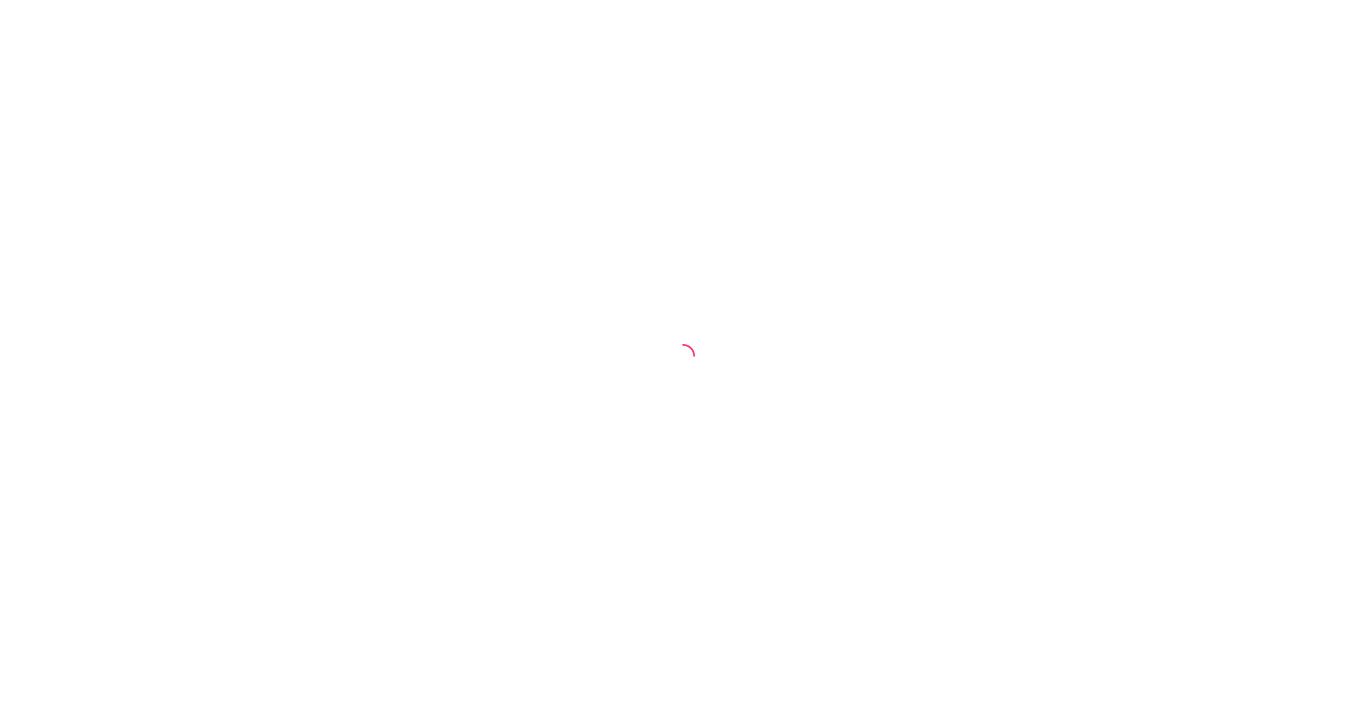 select on "30" 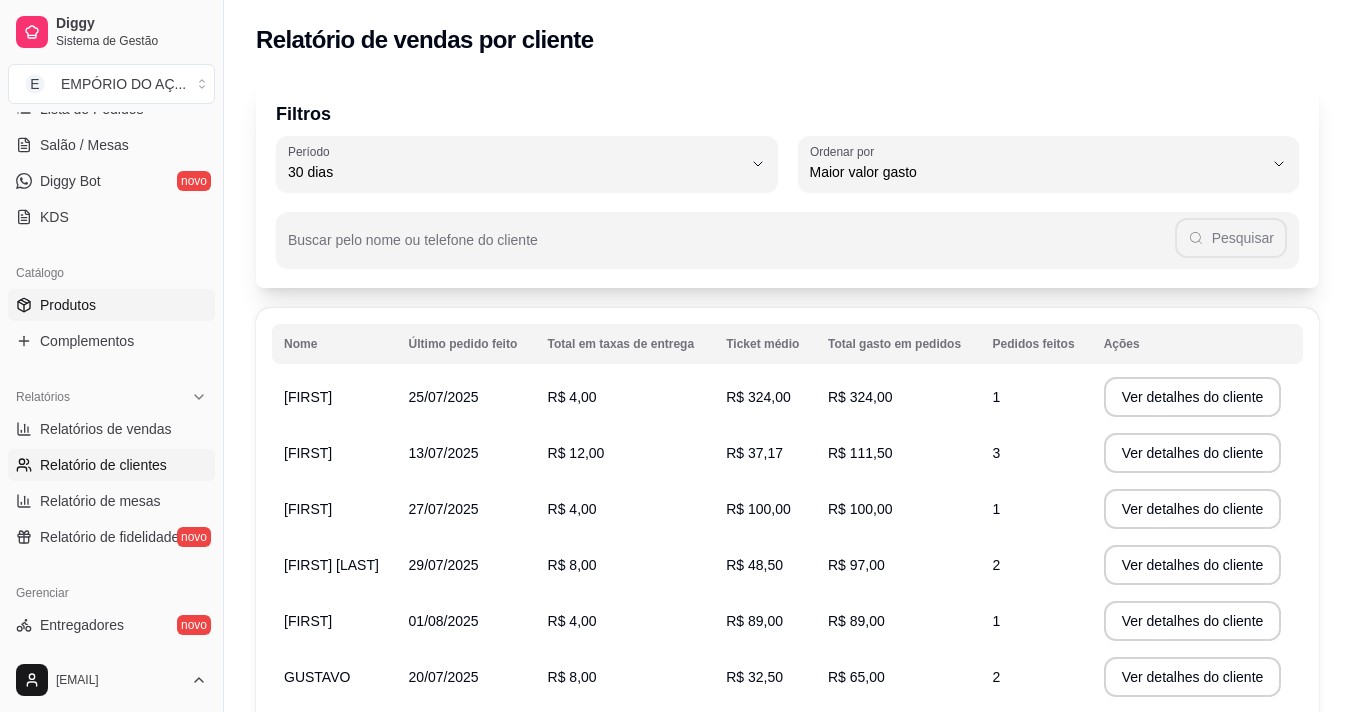 scroll, scrollTop: 400, scrollLeft: 0, axis: vertical 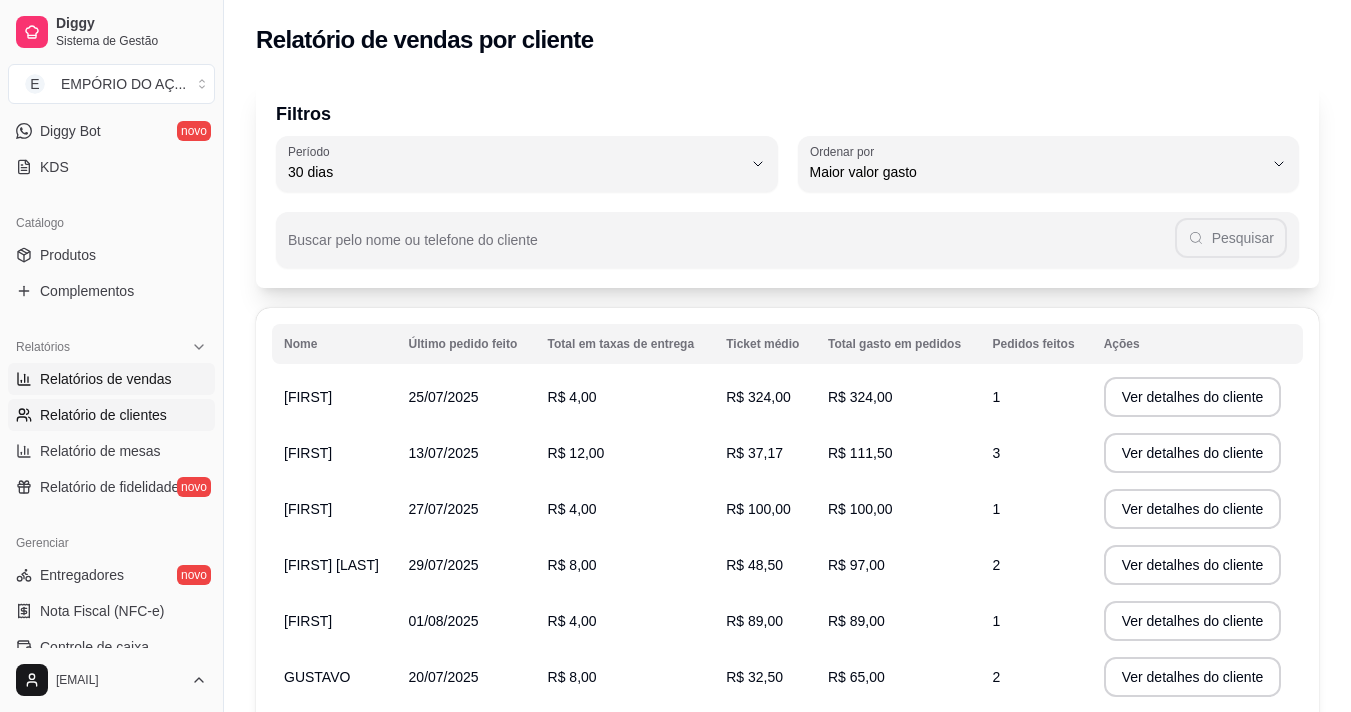 click on "Relatórios de vendas" at bounding box center (106, 379) 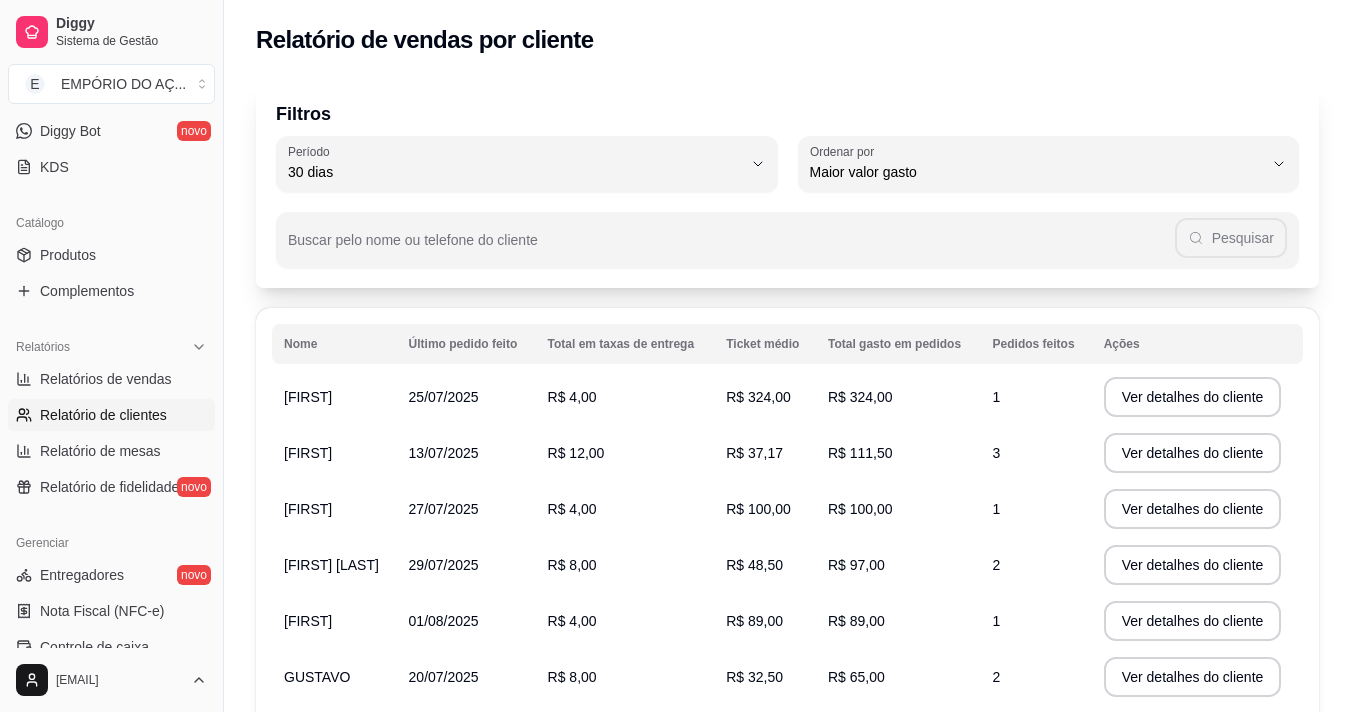 select on "ALL" 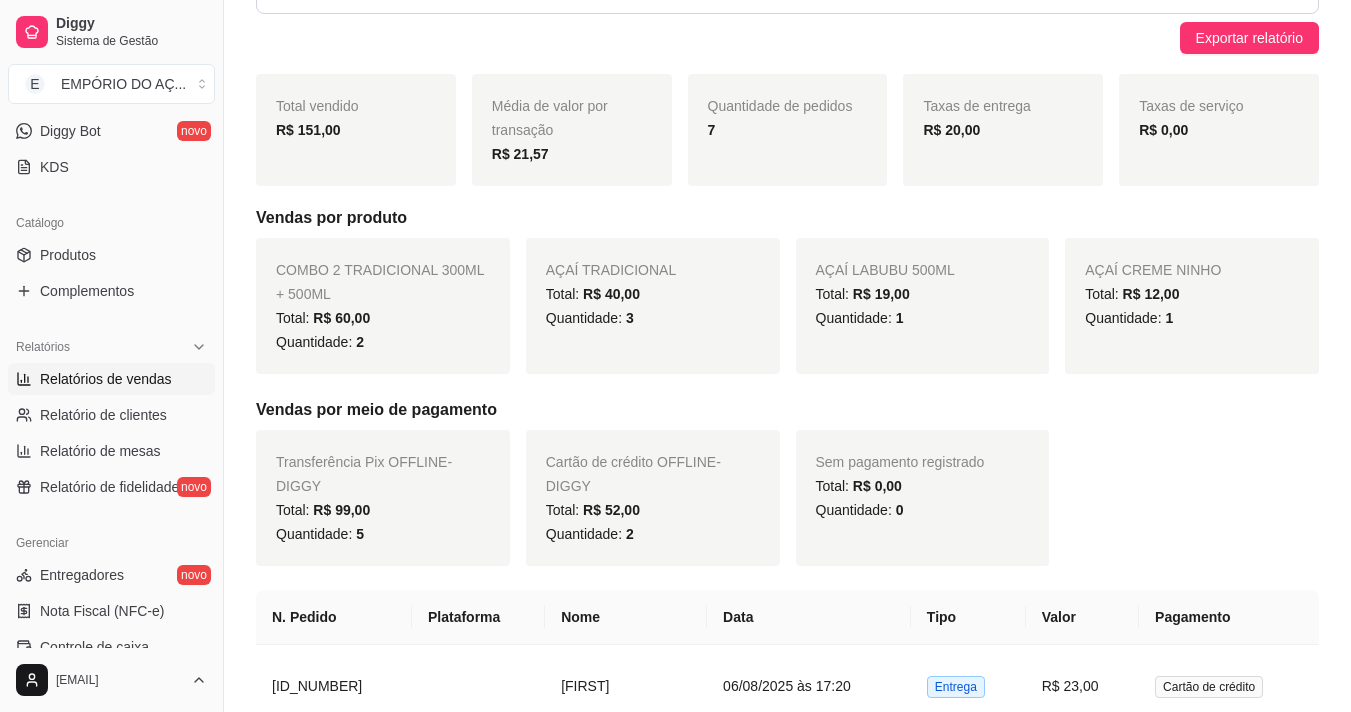 scroll, scrollTop: 0, scrollLeft: 0, axis: both 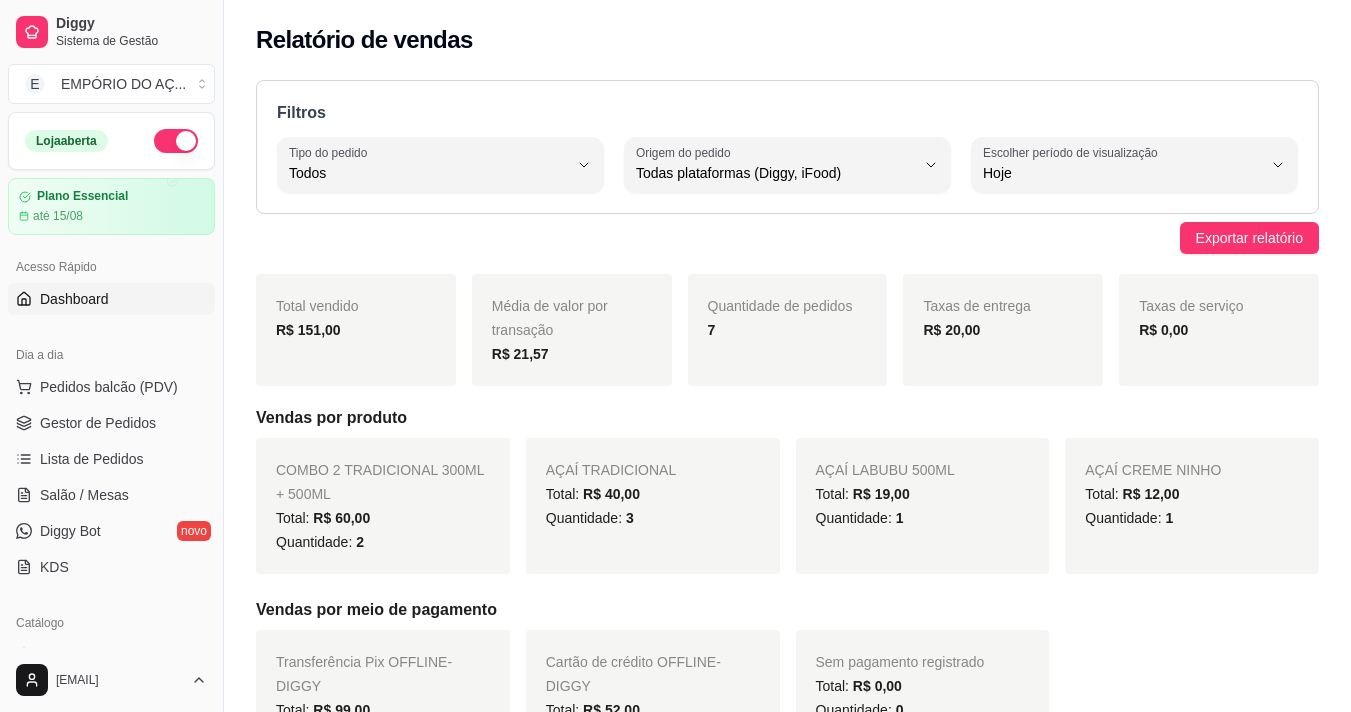 click on "Dashboard" at bounding box center (74, 299) 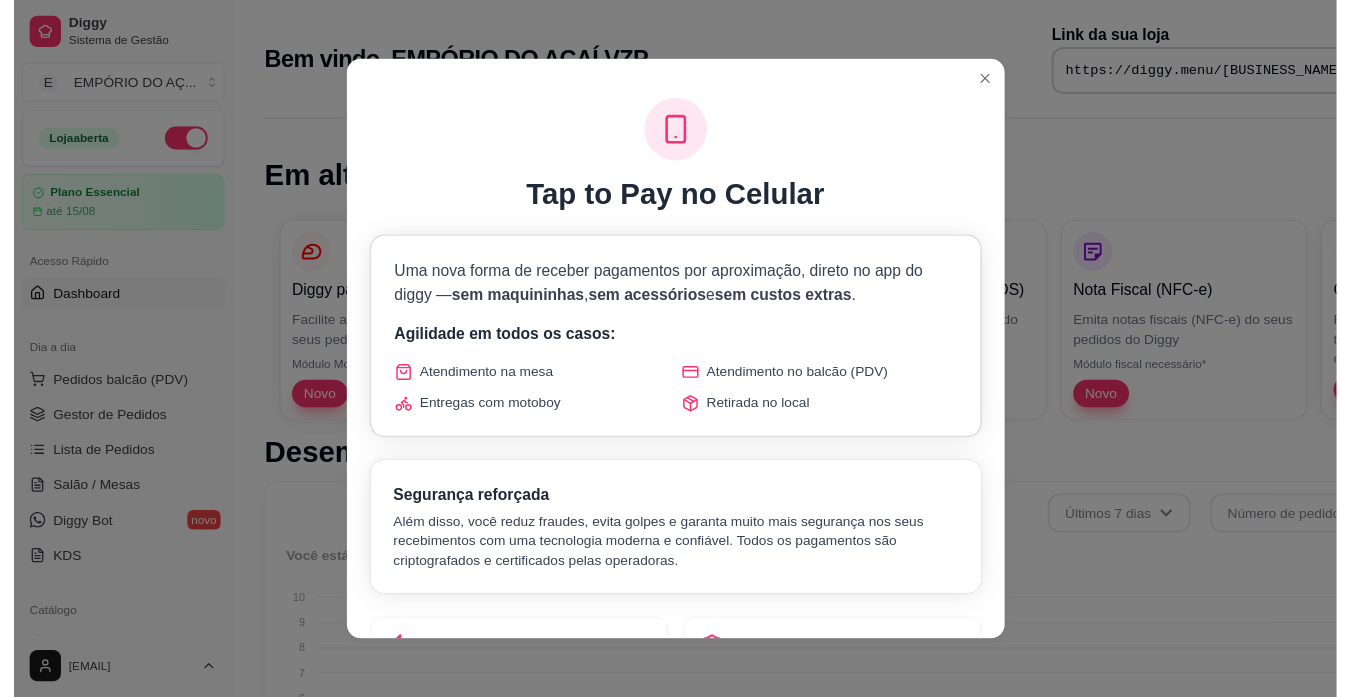 scroll, scrollTop: 714, scrollLeft: 0, axis: vertical 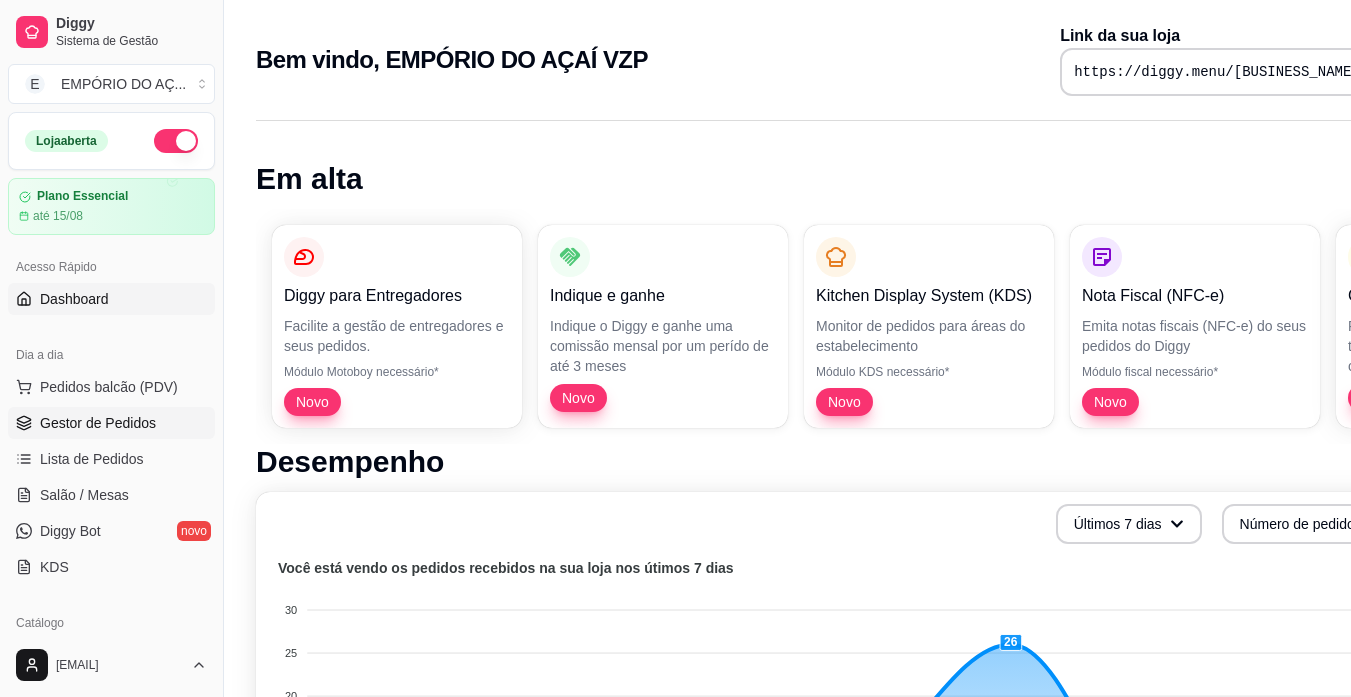 click on "Gestor de Pedidos" at bounding box center (111, 423) 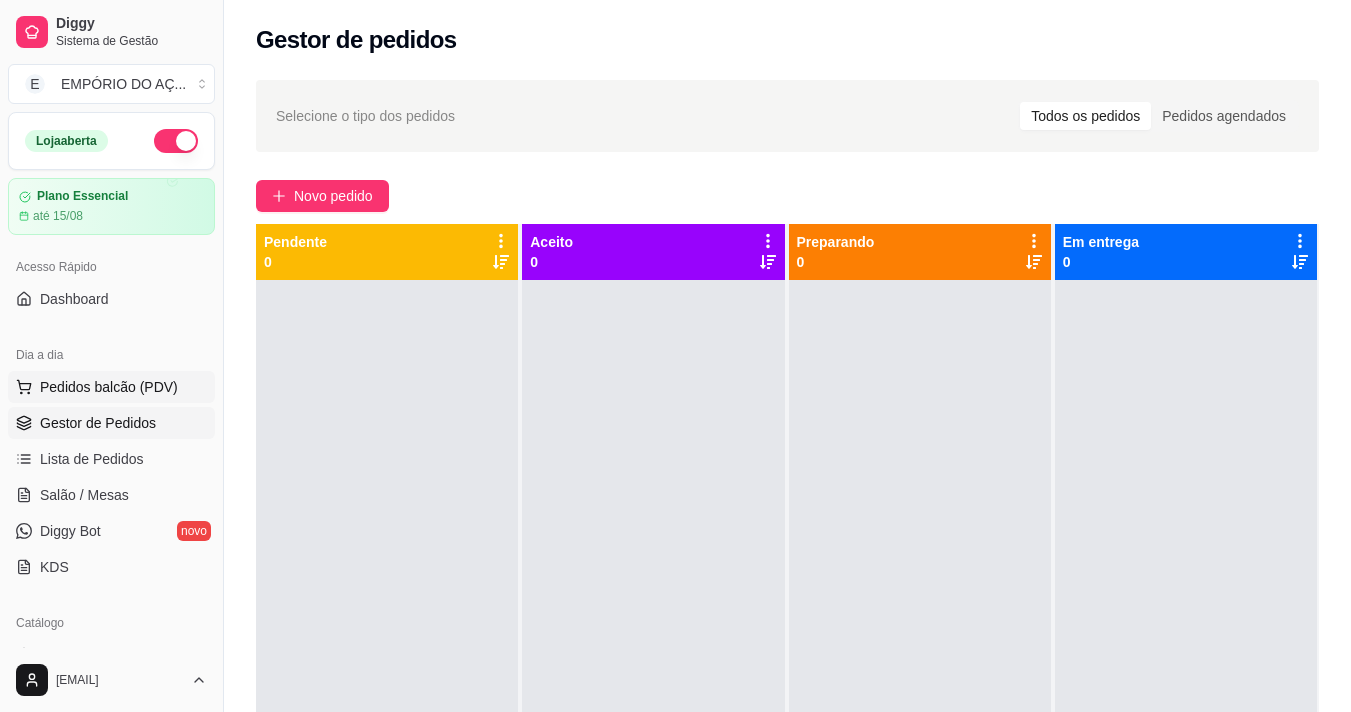 click on "Pedidos balcão (PDV)" at bounding box center [109, 387] 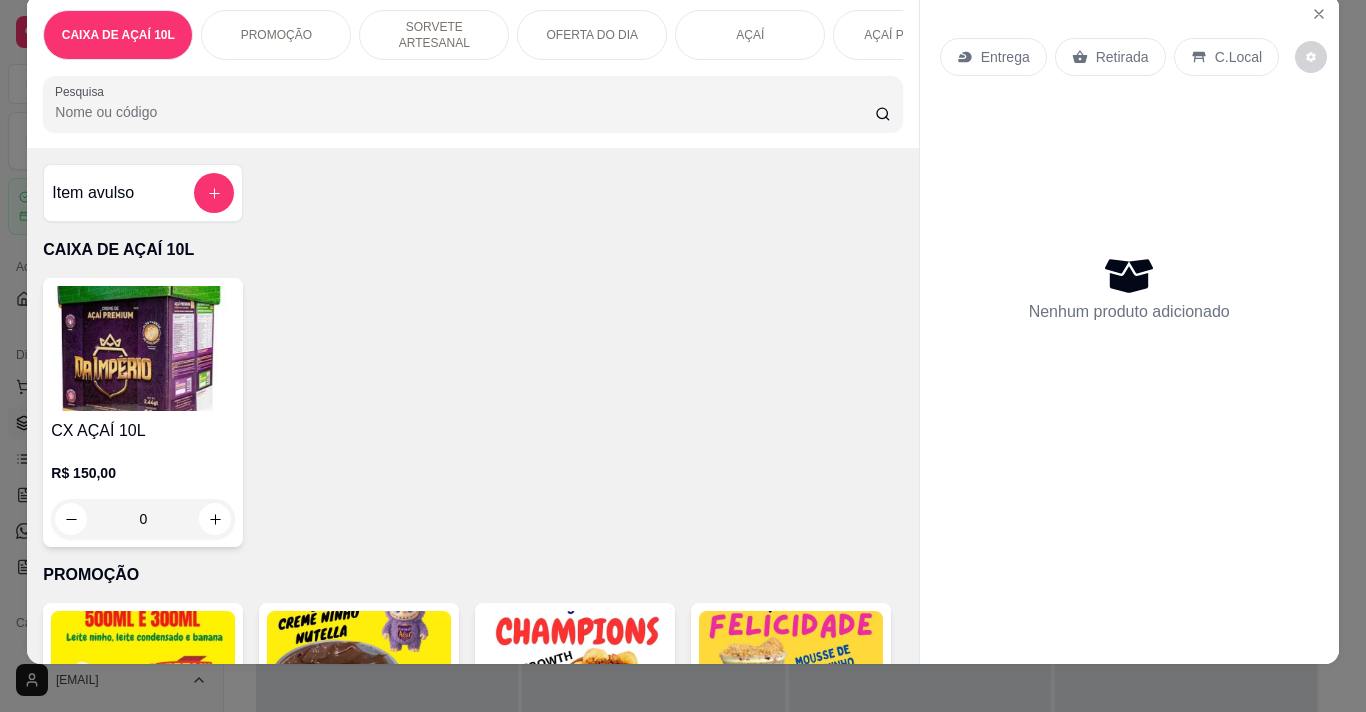 scroll, scrollTop: 50, scrollLeft: 0, axis: vertical 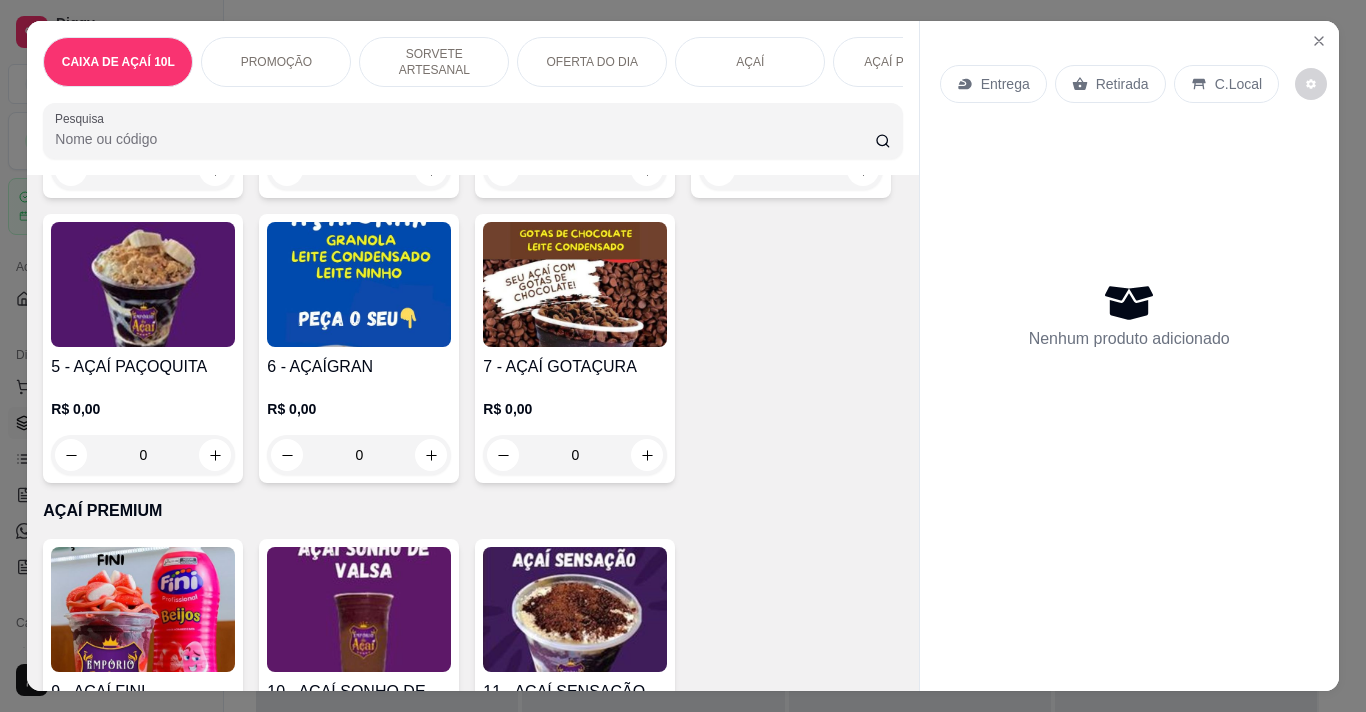 click at bounding box center (575, -1) 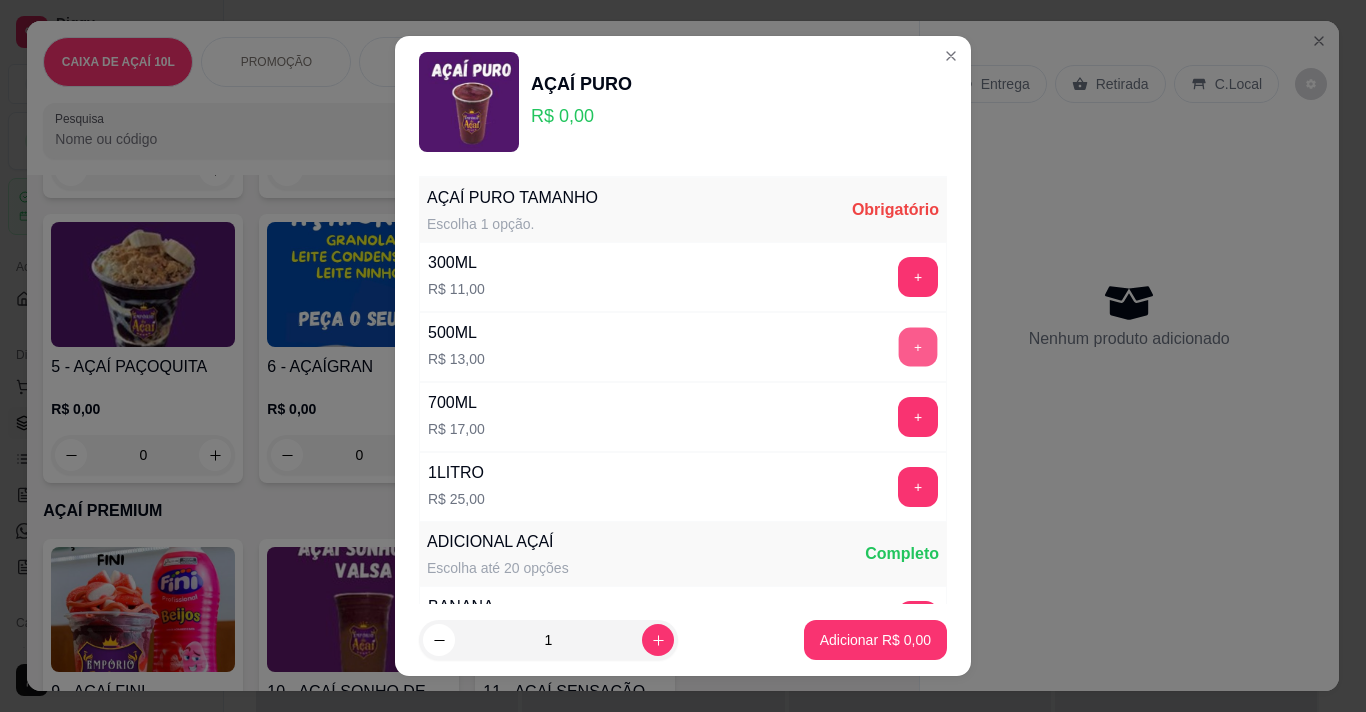 click on "+" at bounding box center (918, 346) 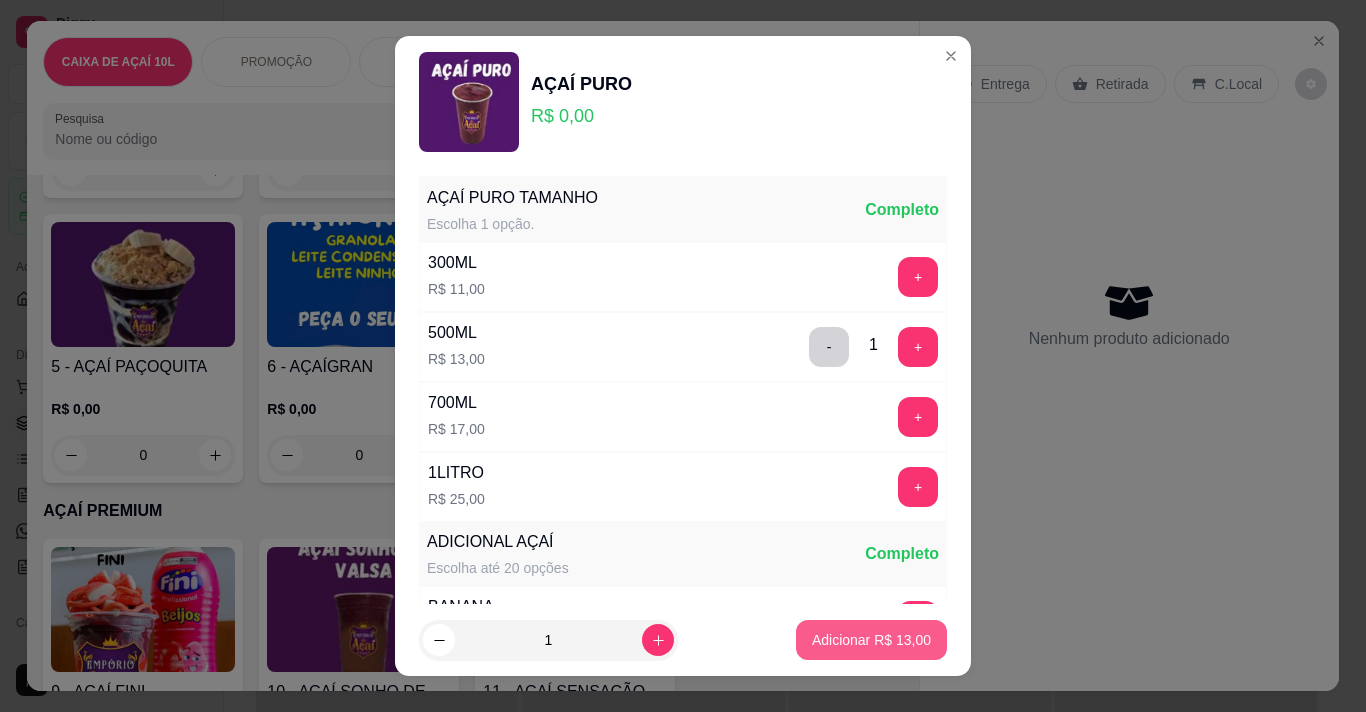 click on "Adicionar   R$ 13,00" at bounding box center (871, 640) 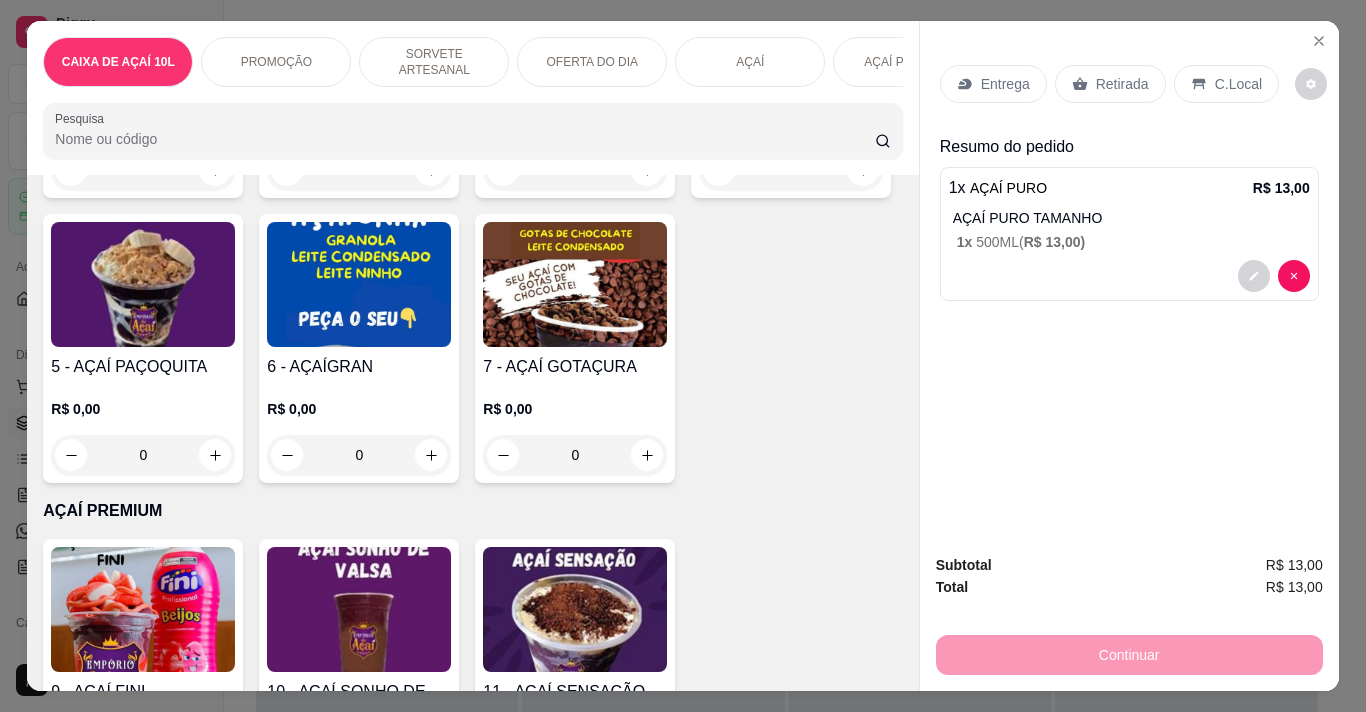 click 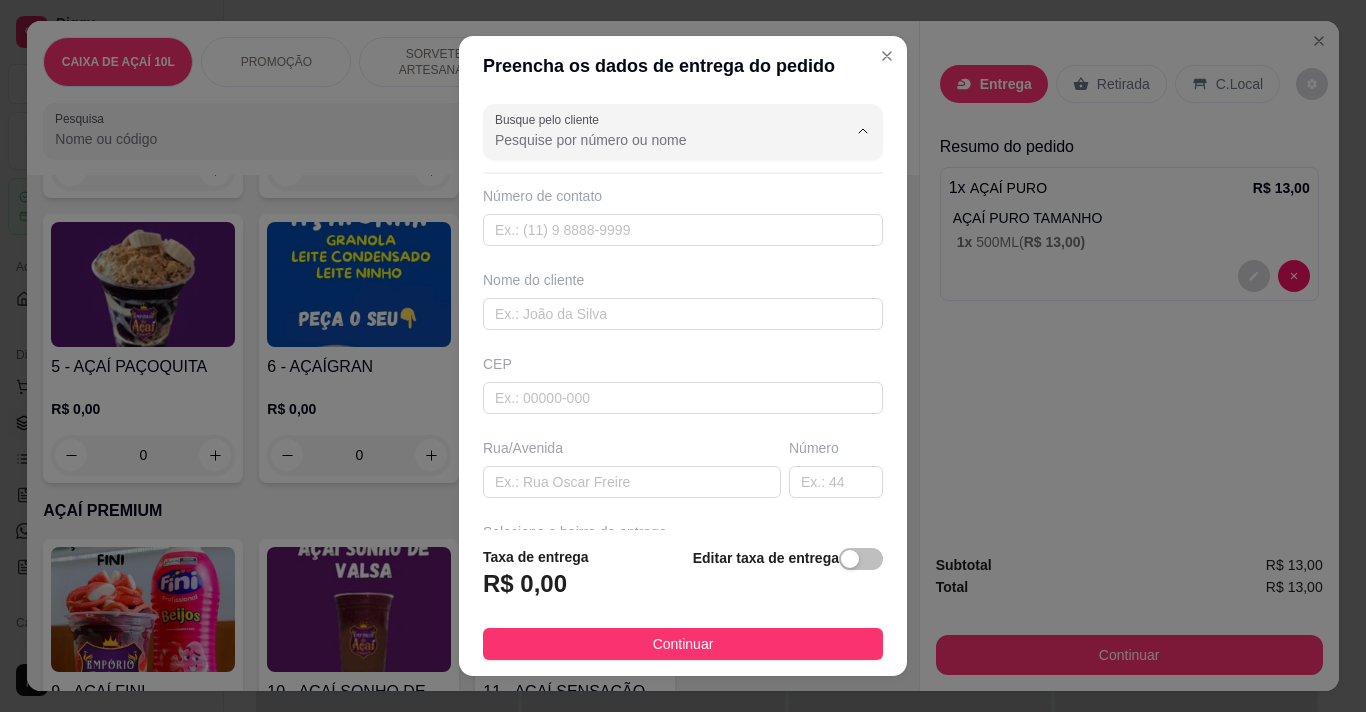 click on "Busque pelo cliente" at bounding box center (655, 140) 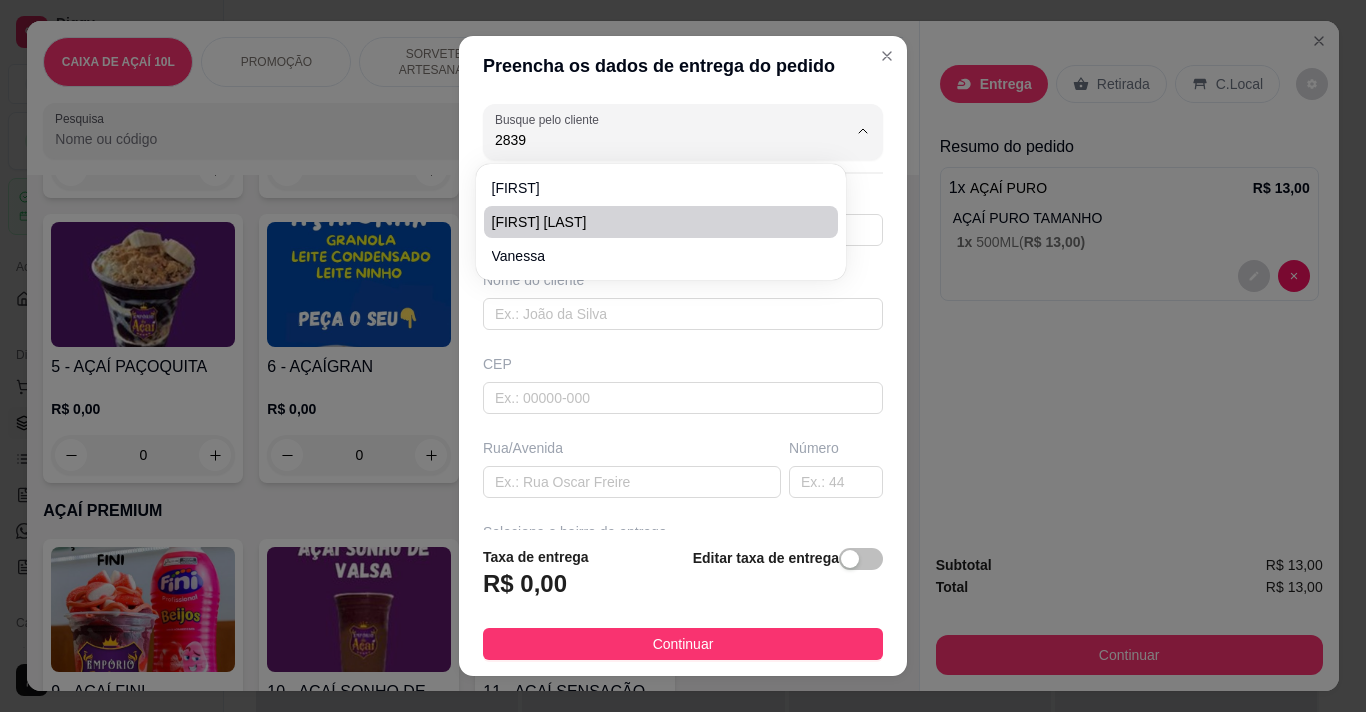click on "[FIRST] [LAST]" at bounding box center [651, 222] 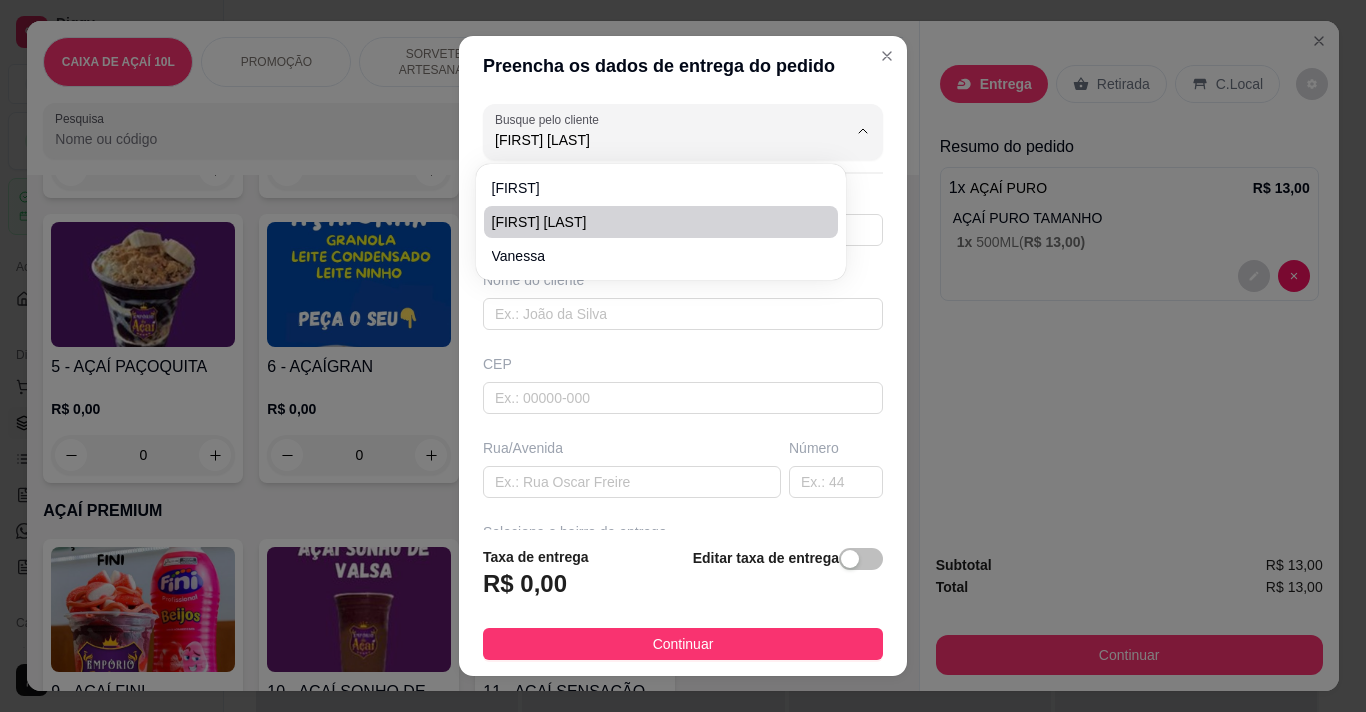 type on "[PHONE]" 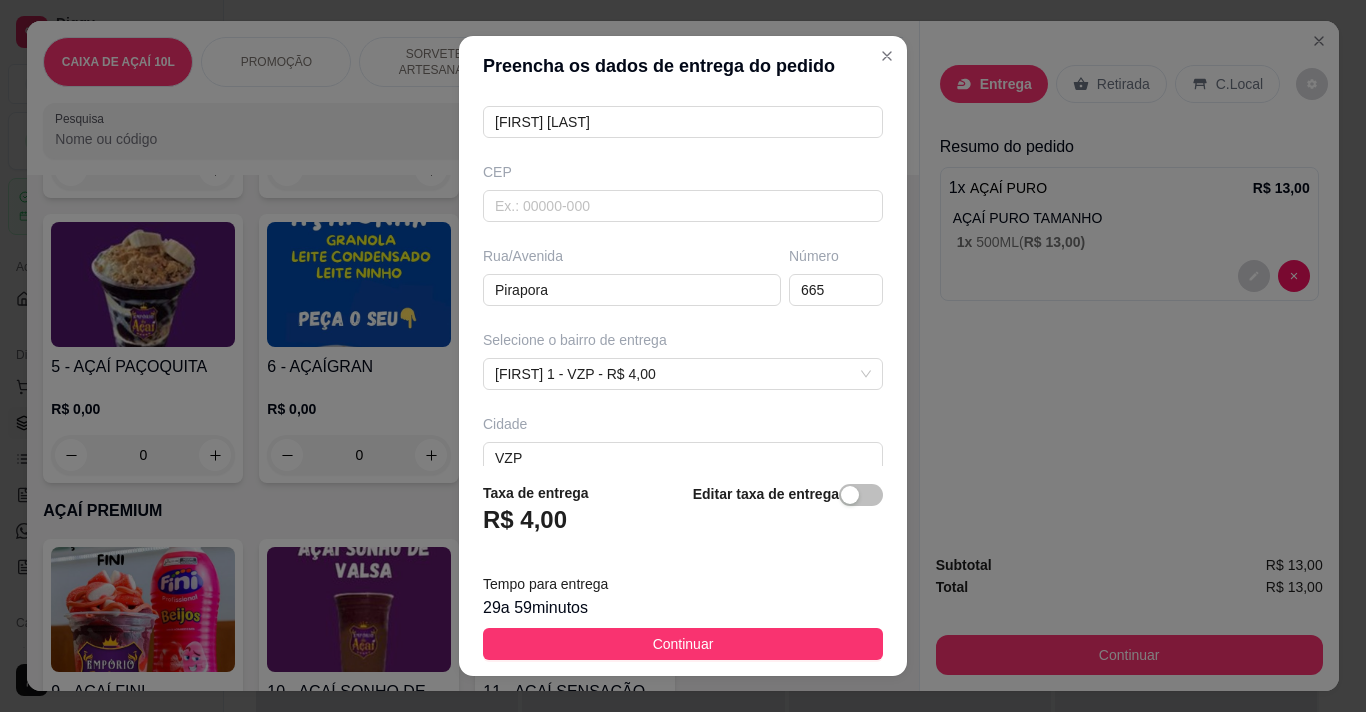 scroll, scrollTop: 303, scrollLeft: 0, axis: vertical 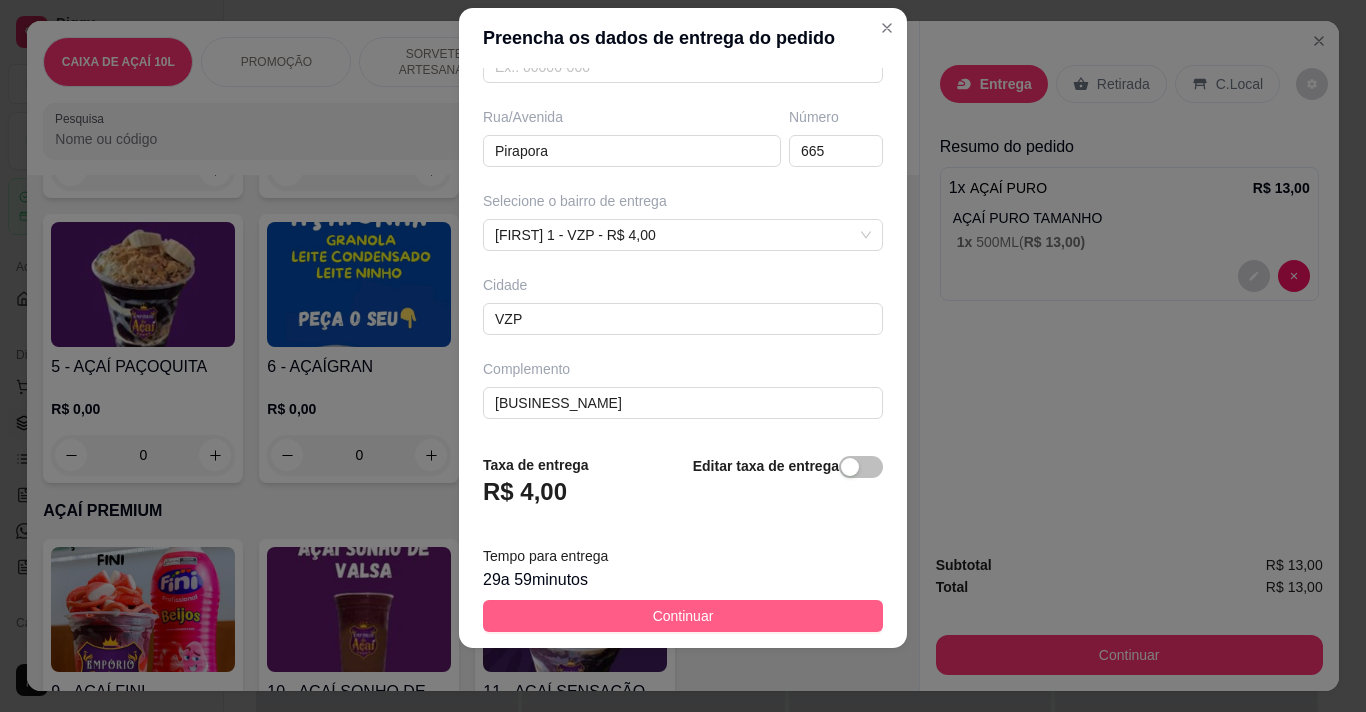 type on "[FIRST] [LAST]" 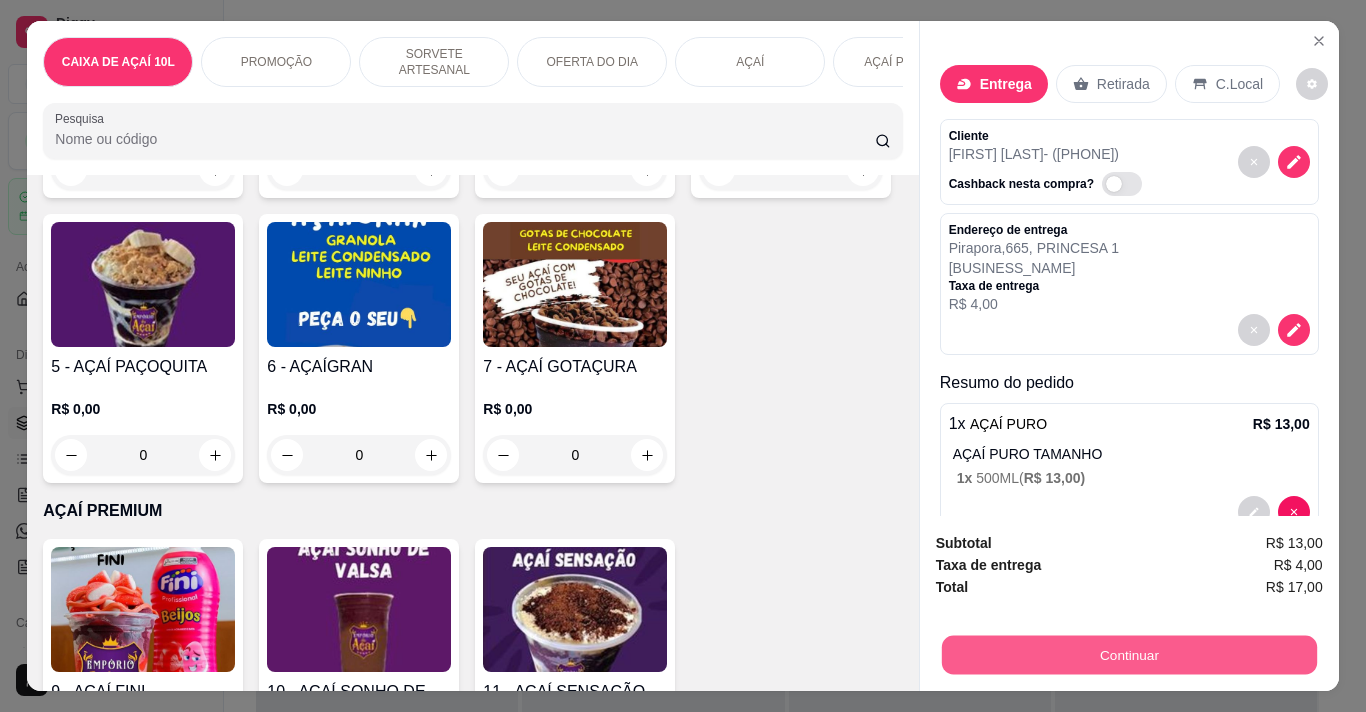 click on "Continuar" at bounding box center (1128, 654) 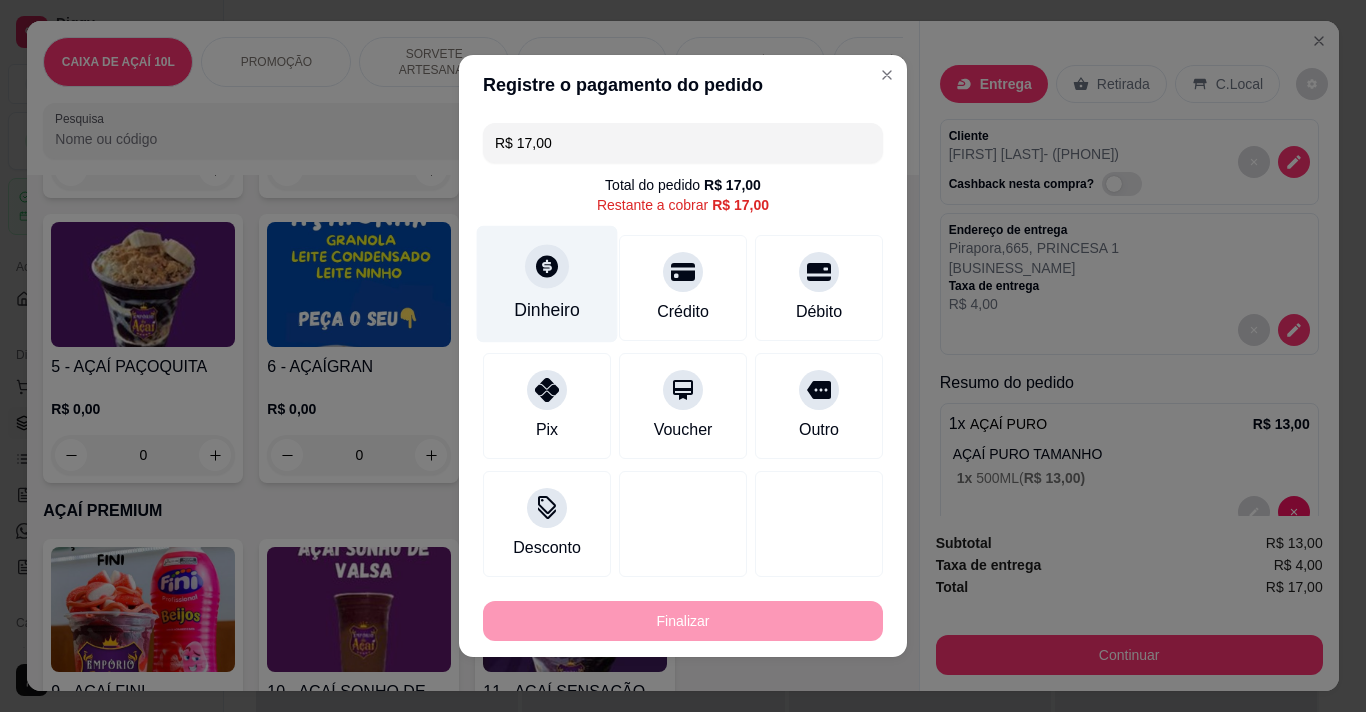 click at bounding box center (547, 266) 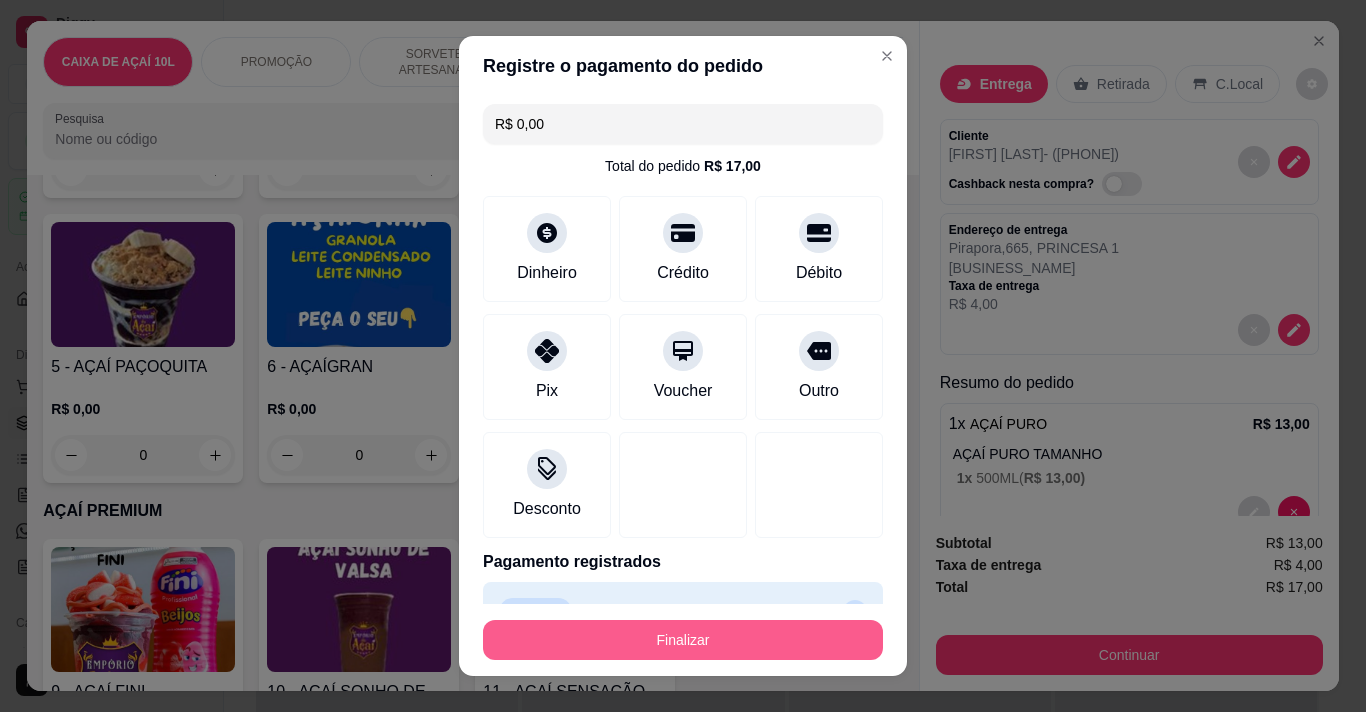 click on "Finalizar" at bounding box center (683, 640) 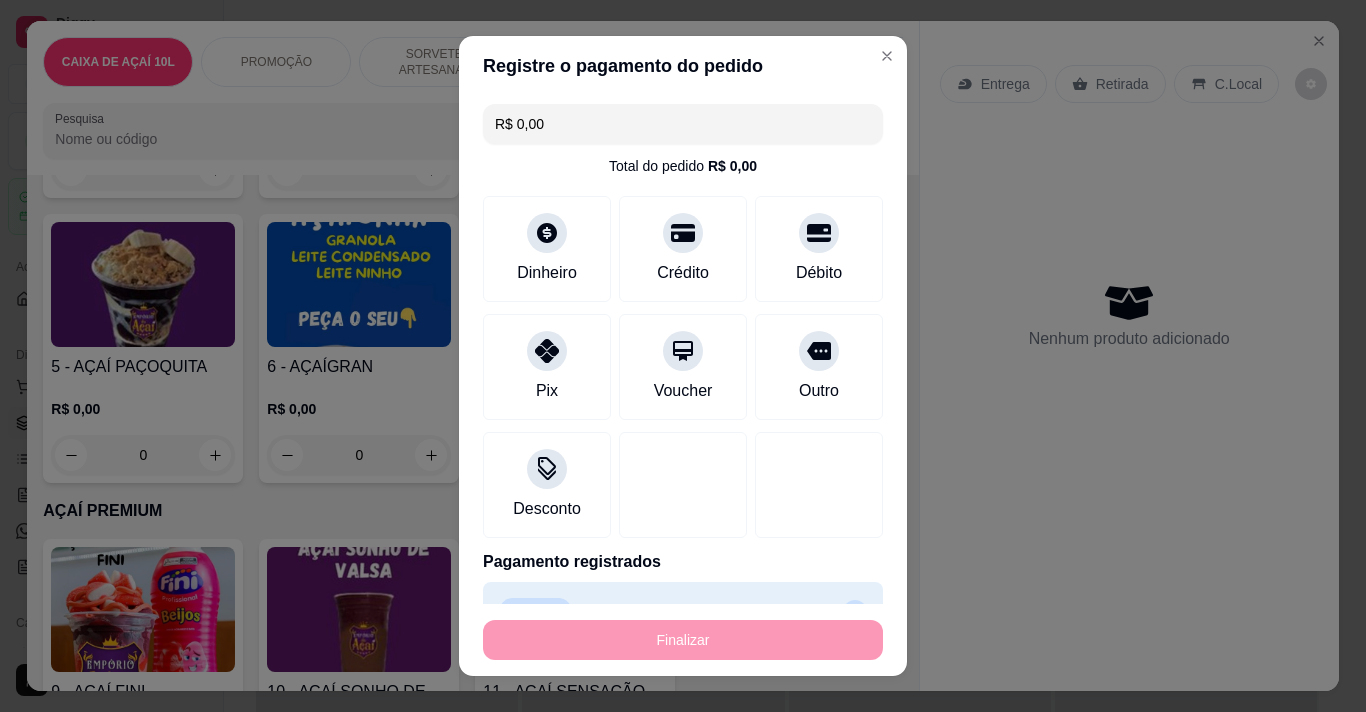 type on "-R$ 17,00" 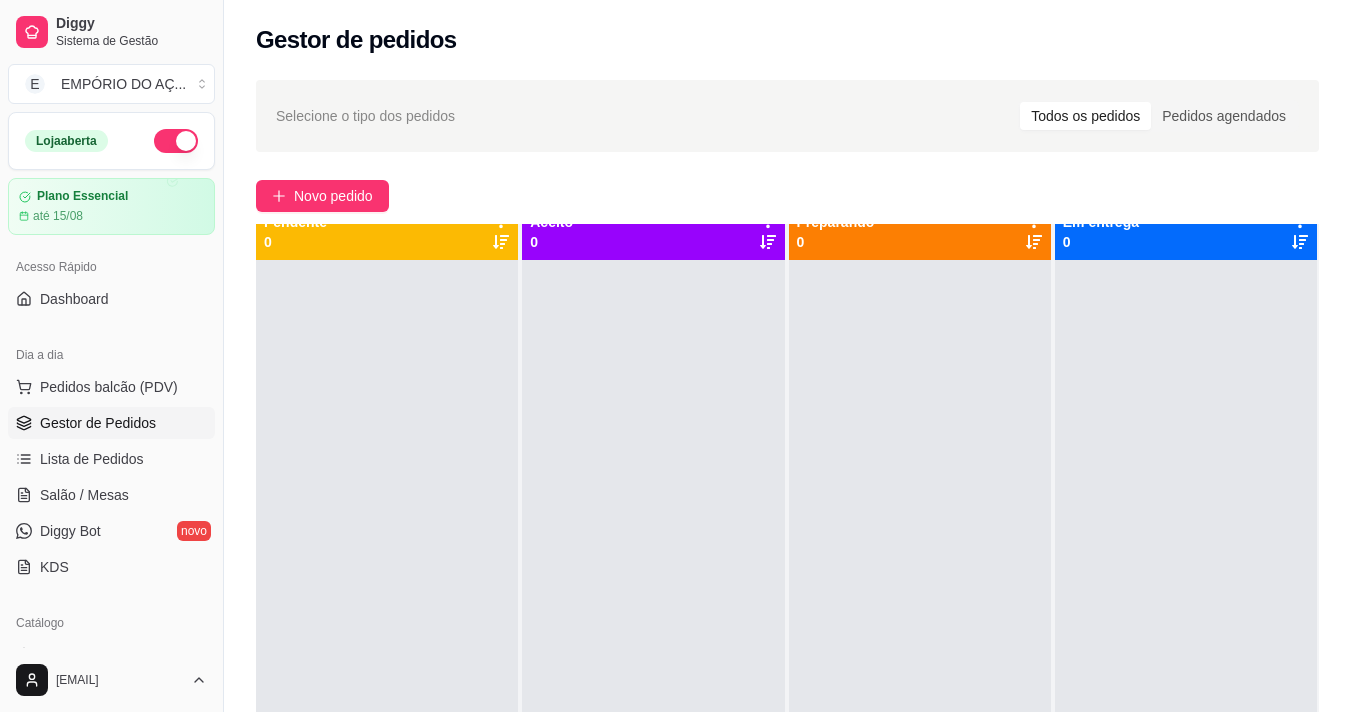 scroll, scrollTop: 0, scrollLeft: 0, axis: both 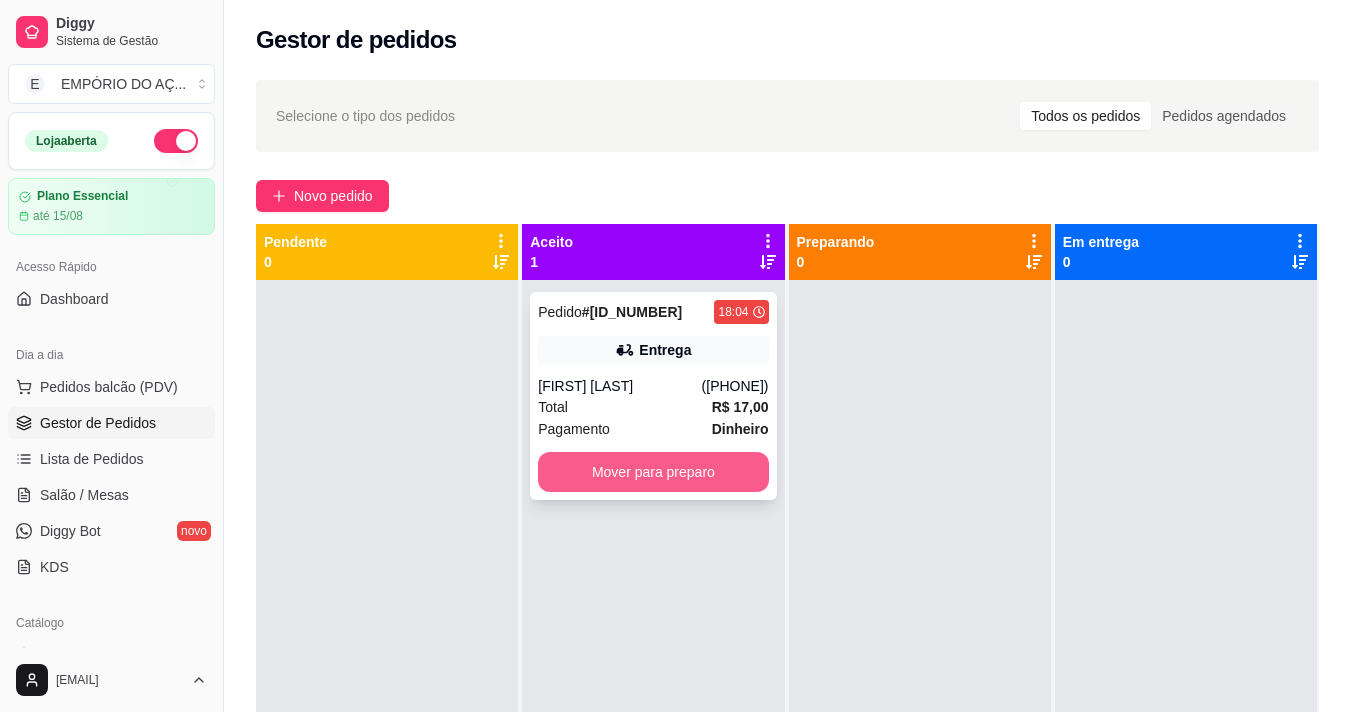 click on "Mover para preparo" at bounding box center (653, 472) 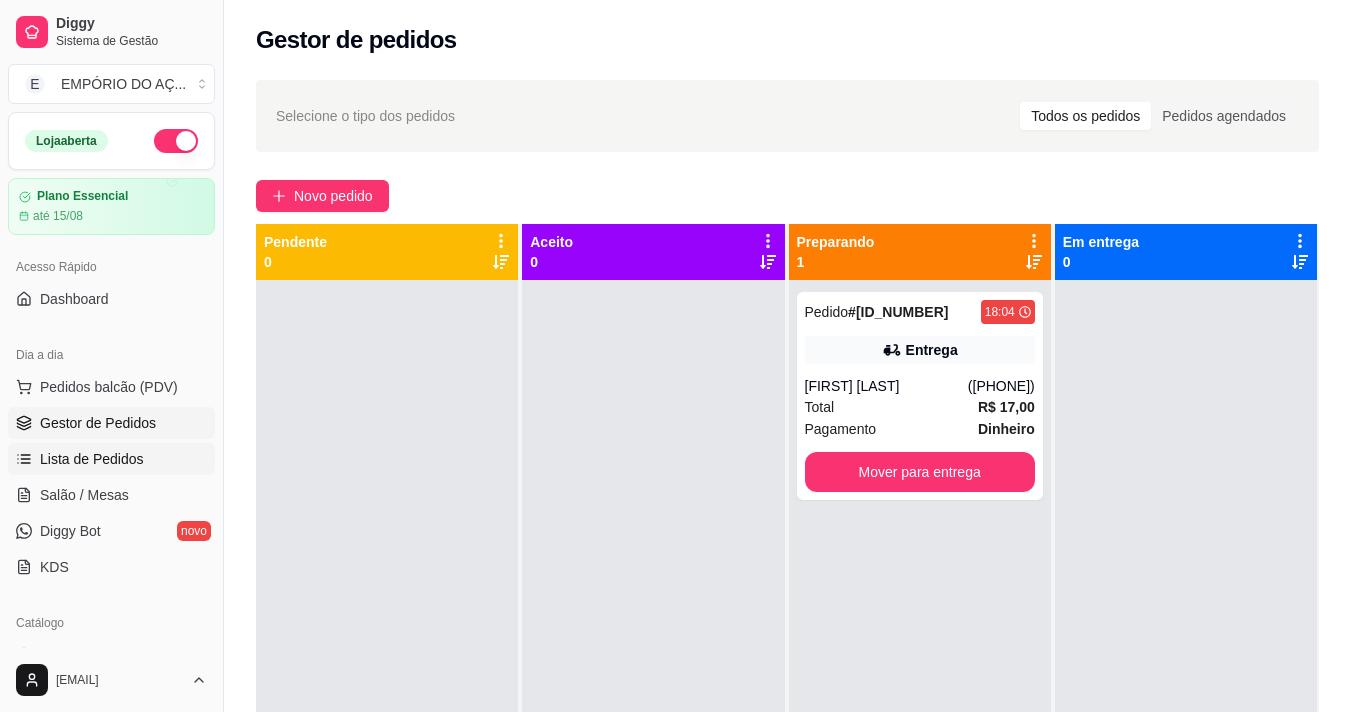 click on "Lista de Pedidos" at bounding box center [92, 459] 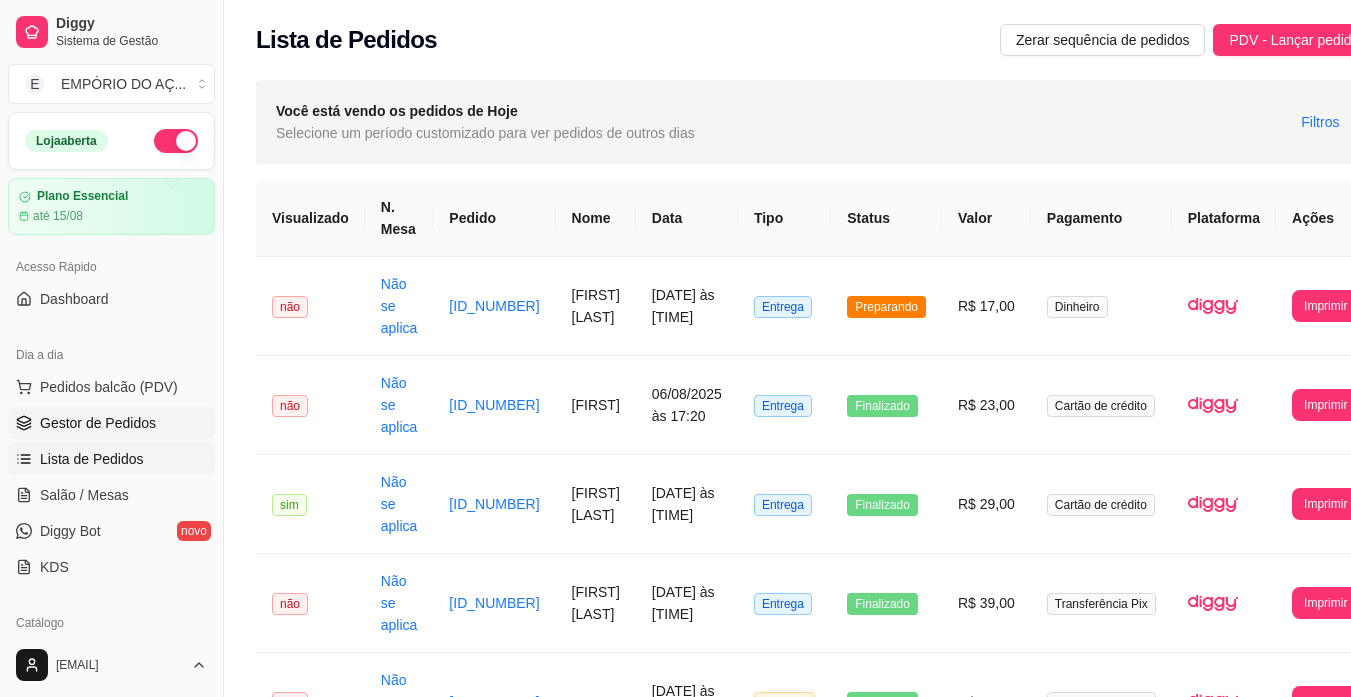 click on "Gestor de Pedidos" at bounding box center (98, 423) 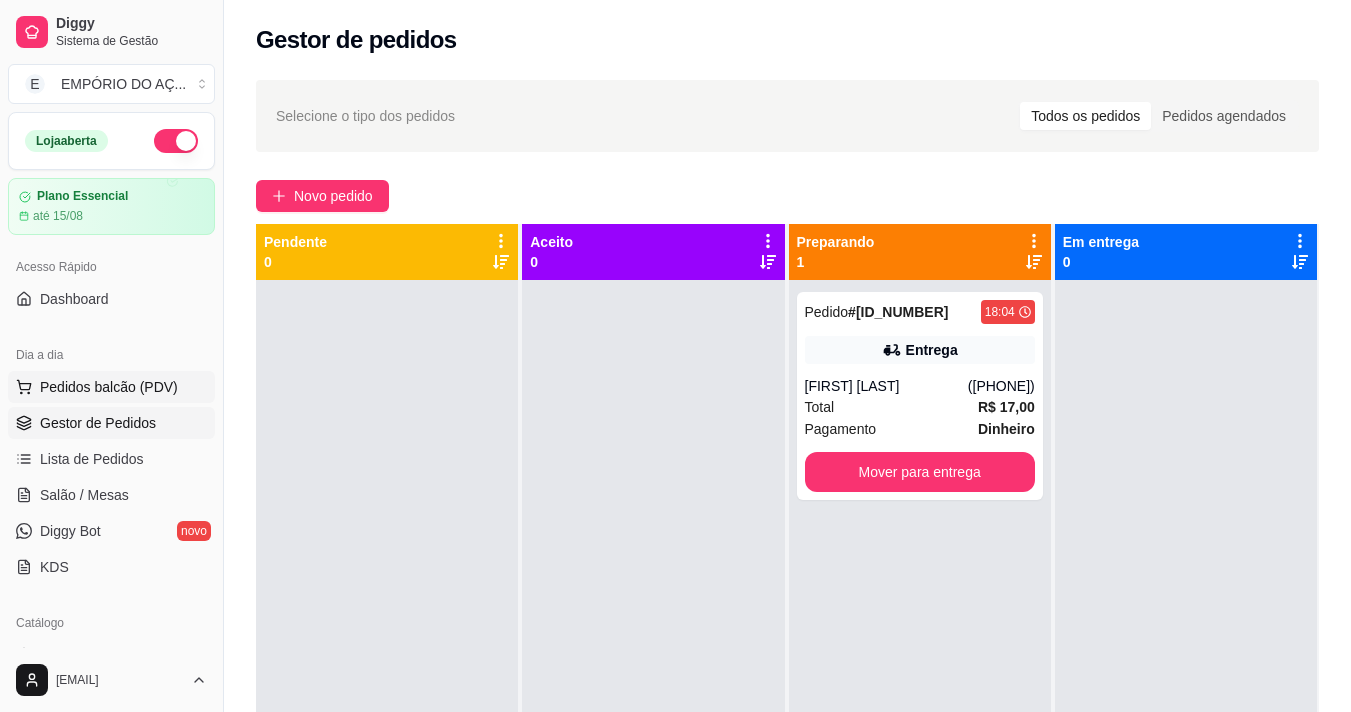 click on "Pedidos balcão (PDV)" at bounding box center [109, 387] 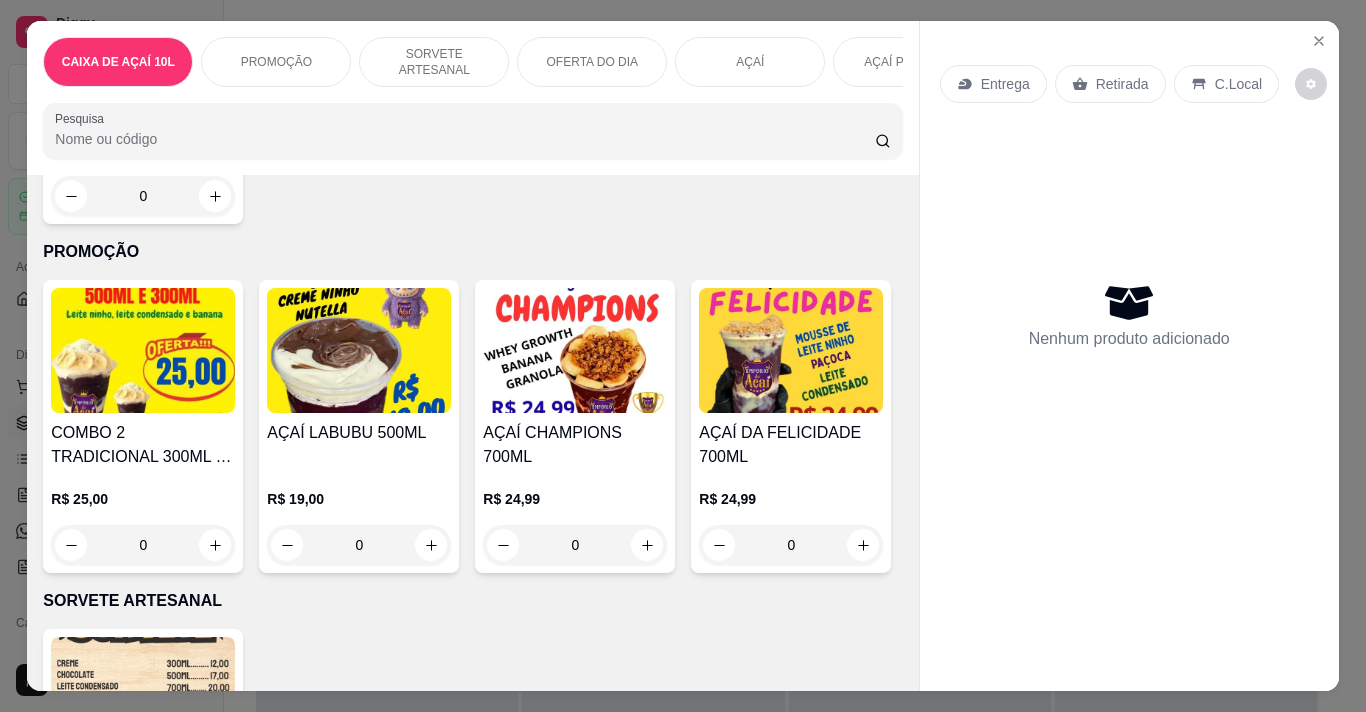 scroll, scrollTop: 400, scrollLeft: 0, axis: vertical 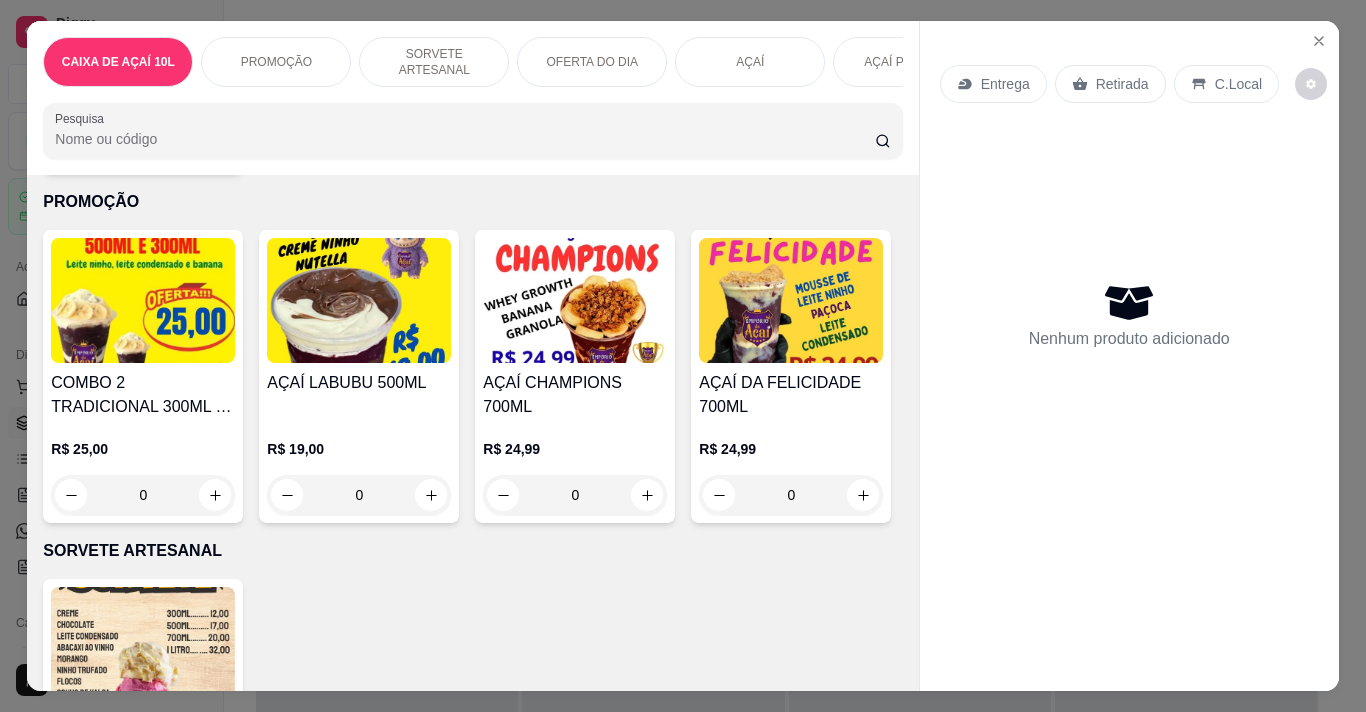 click on "COMBO 2 TRADICIONAL 300ML + 500ML" at bounding box center [143, 395] 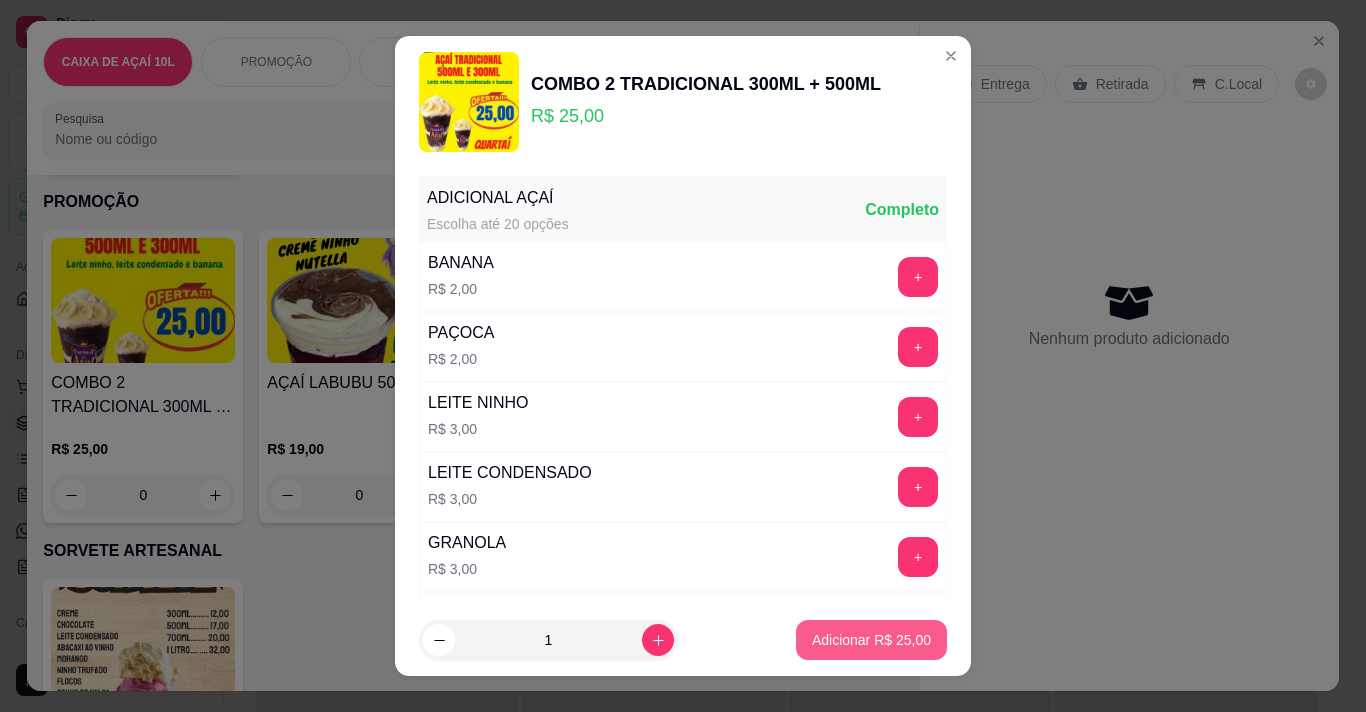 click on "Adicionar   R$ 25,00" at bounding box center (871, 640) 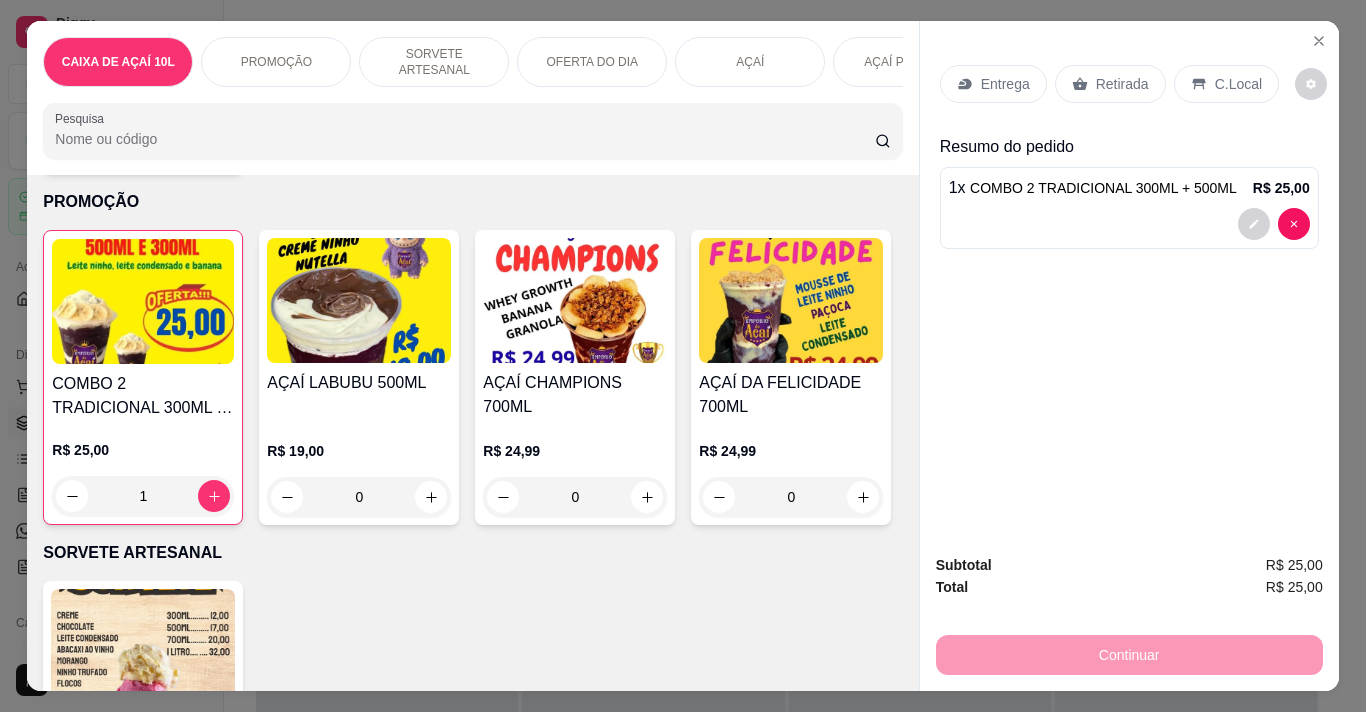 click on "Entrega" at bounding box center [1005, 84] 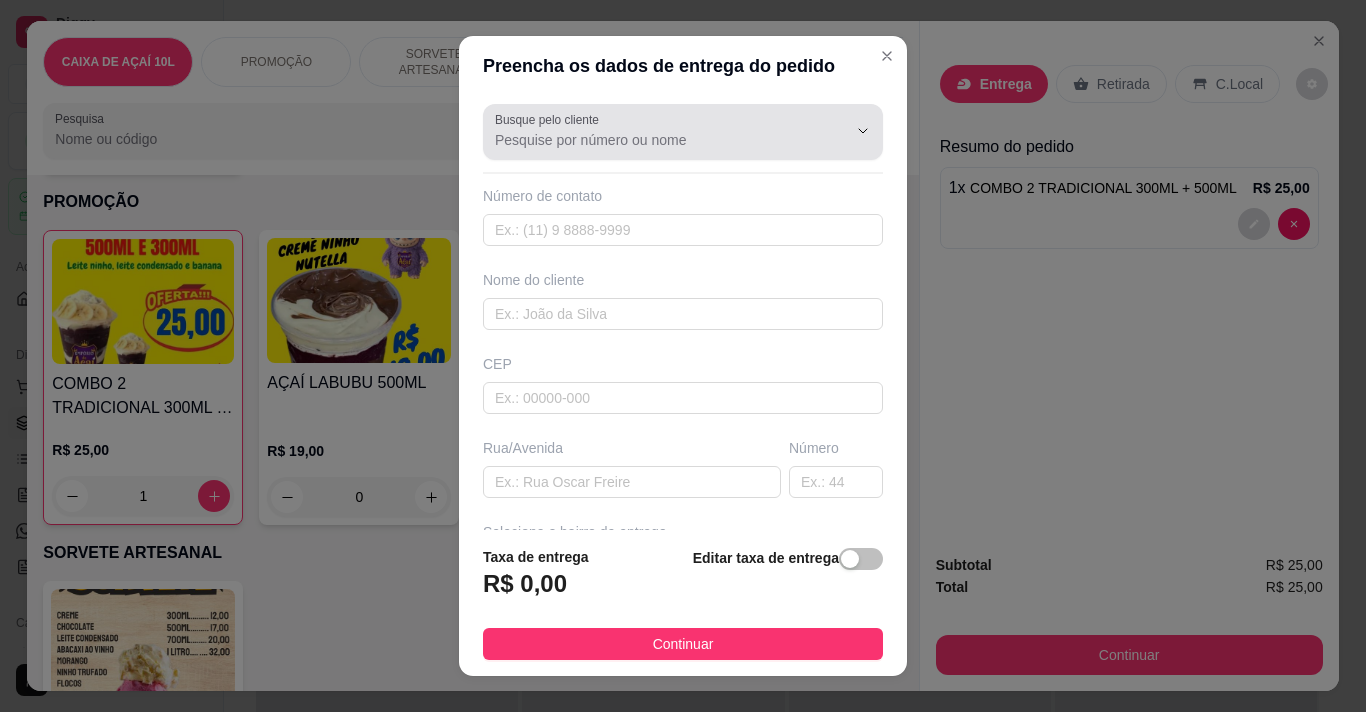 click at bounding box center [683, 132] 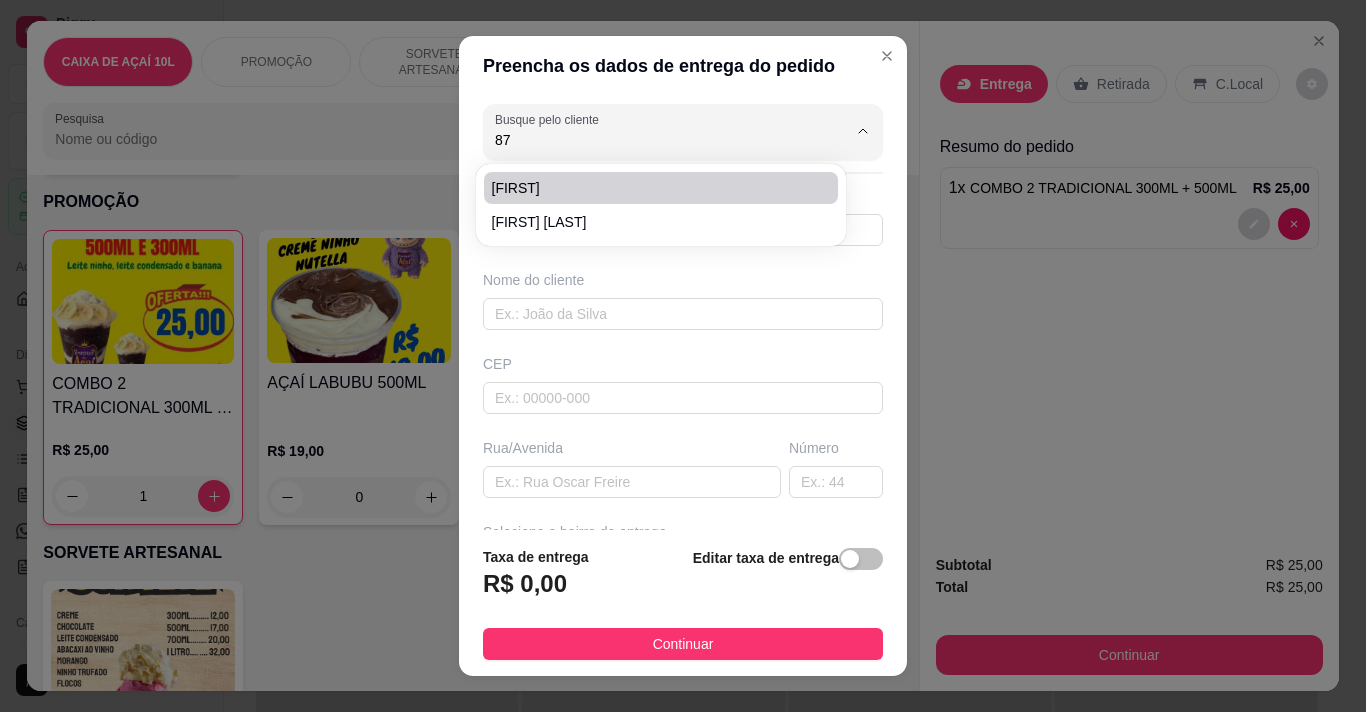 type on "8" 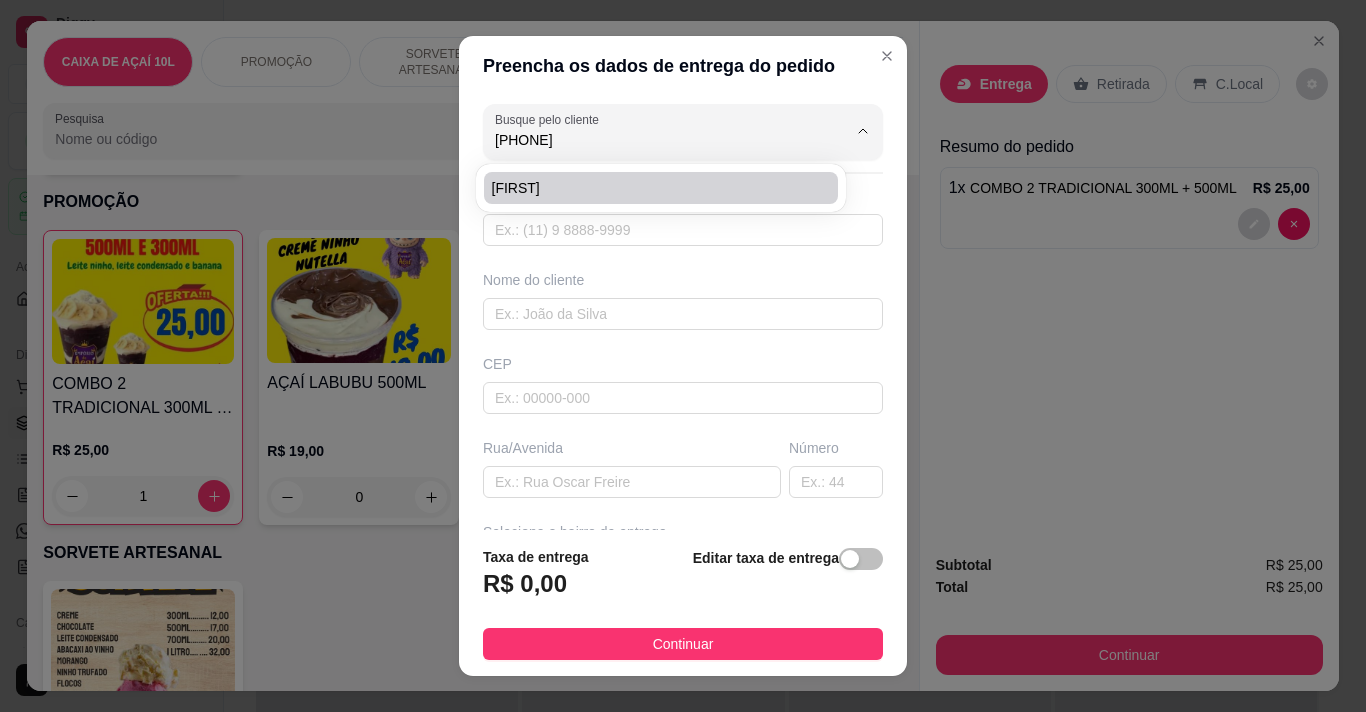 click on "[FIRST]" at bounding box center (651, 188) 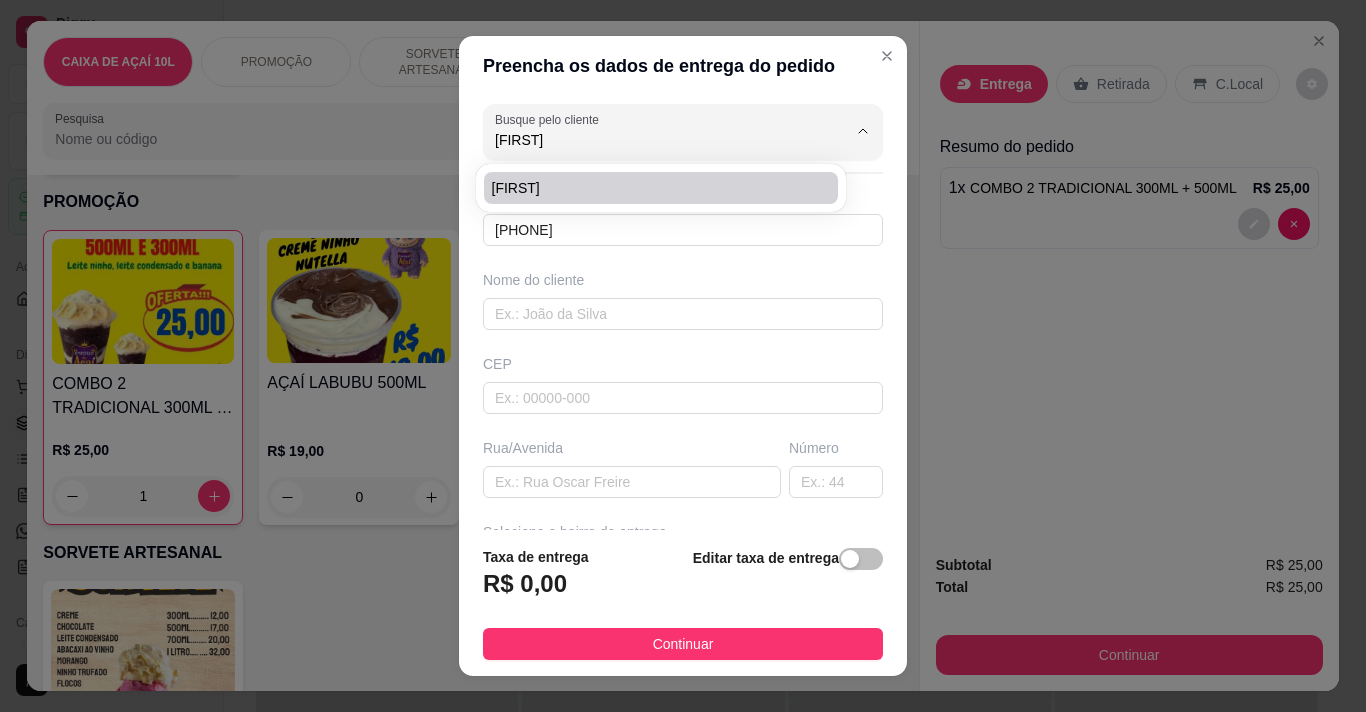 type on "[FIRST]" 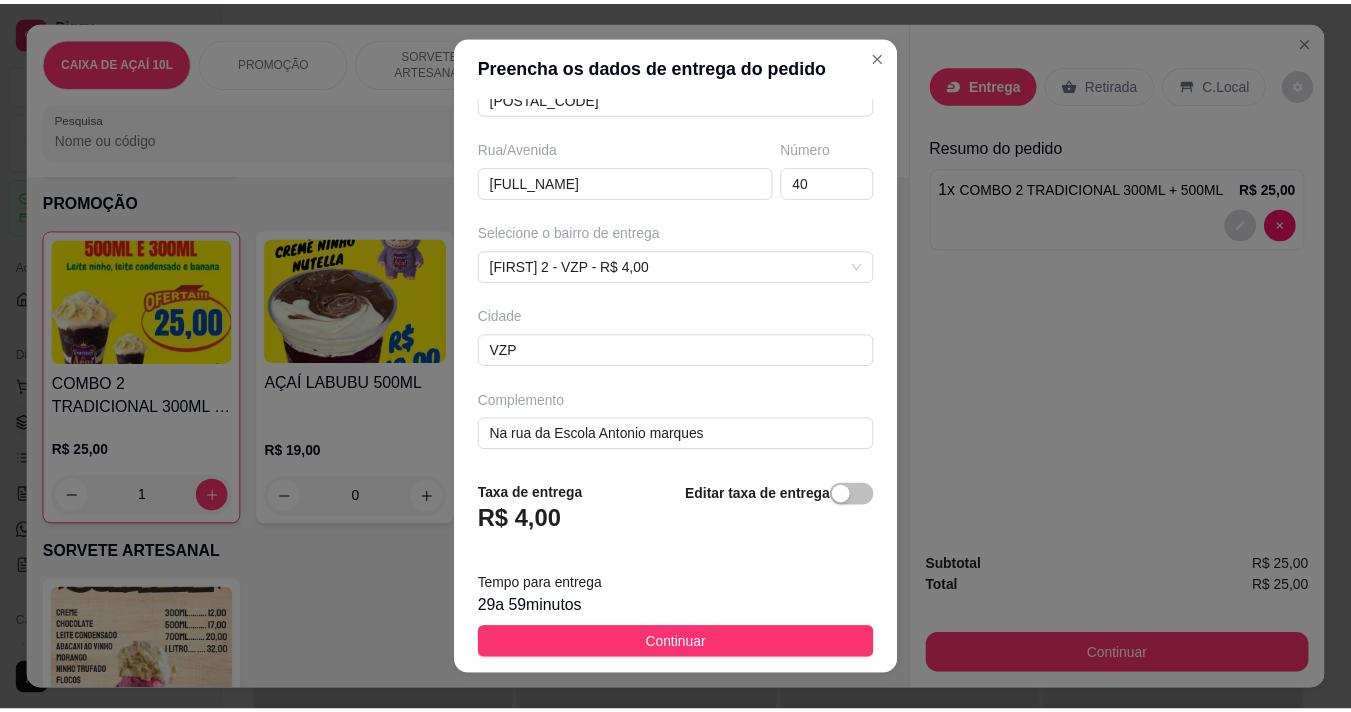 scroll, scrollTop: 303, scrollLeft: 0, axis: vertical 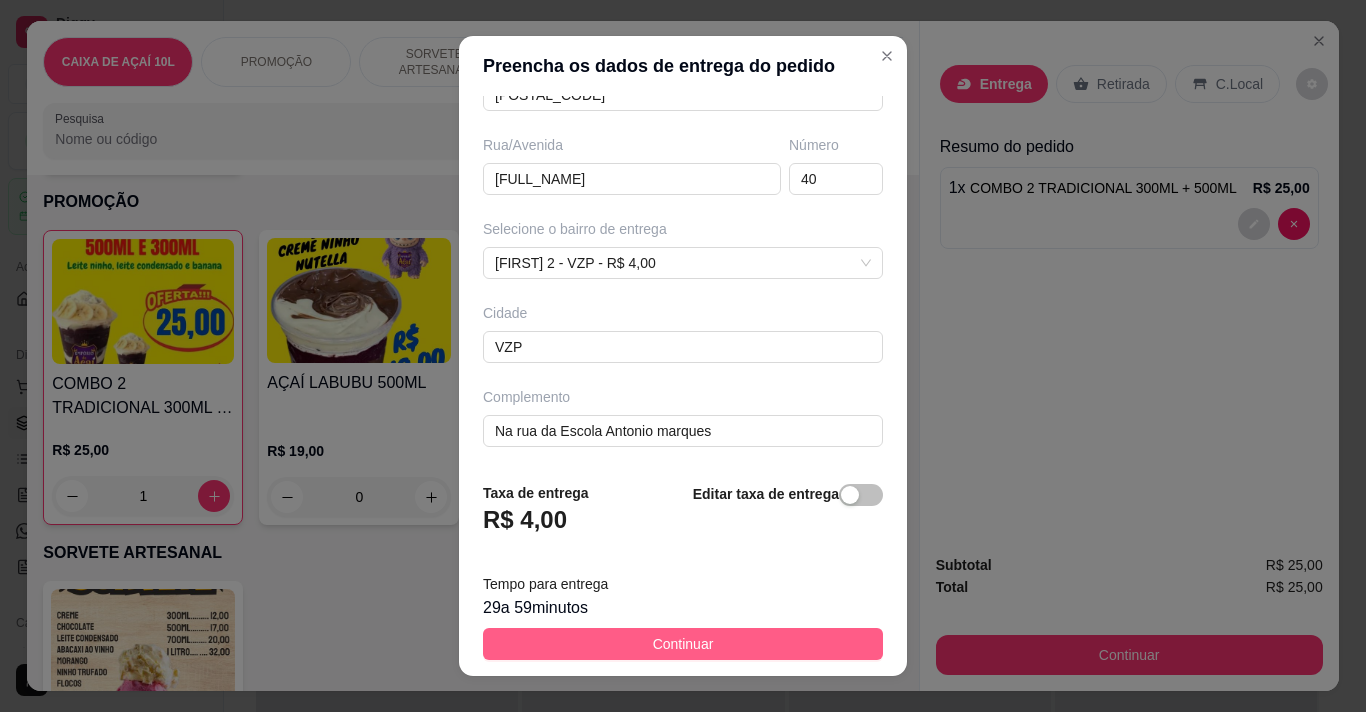 type on "[FIRST]" 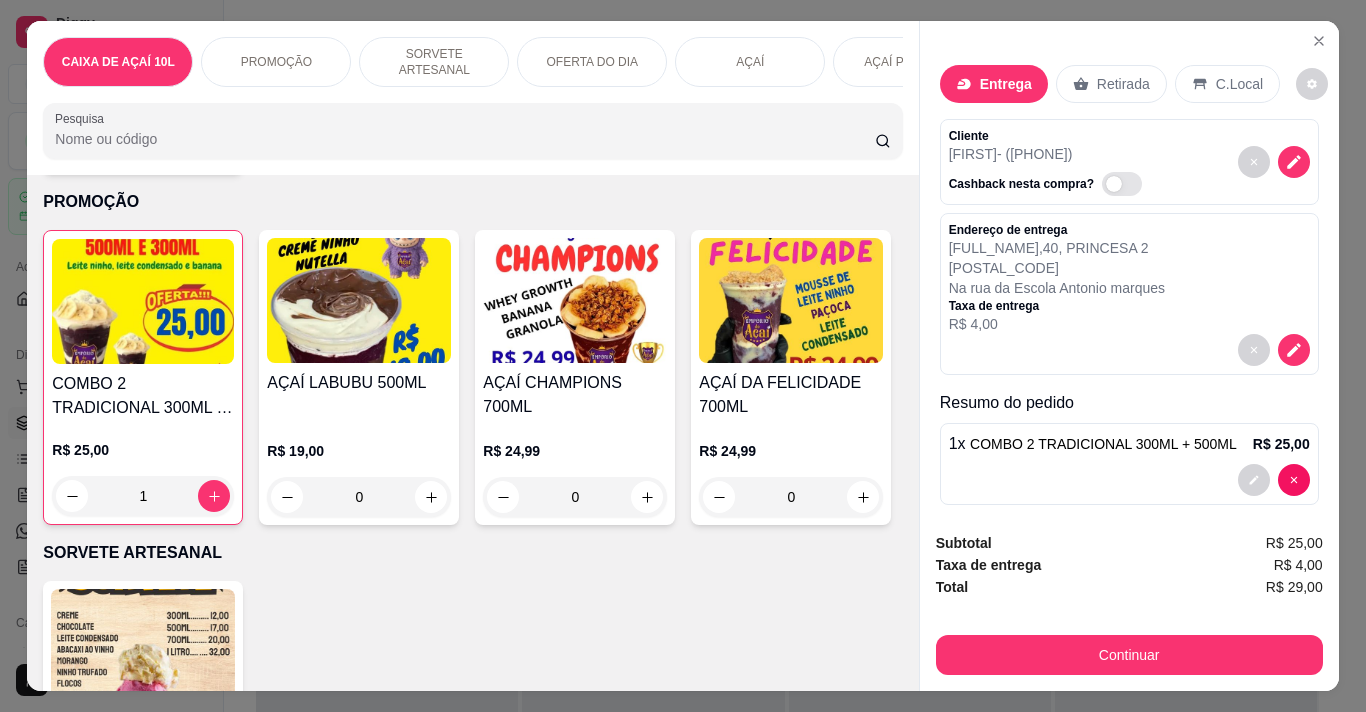 click on "Entrega" at bounding box center (994, 84) 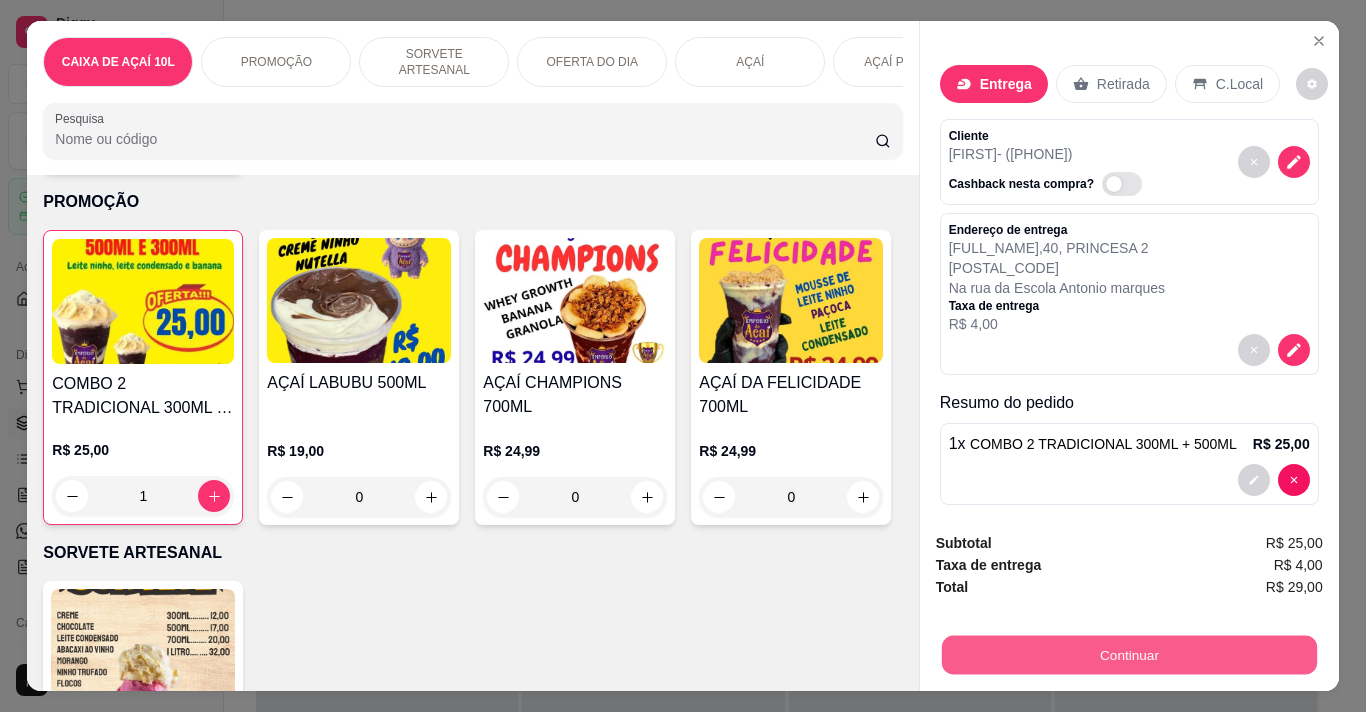click on "Continuar" at bounding box center [1128, 654] 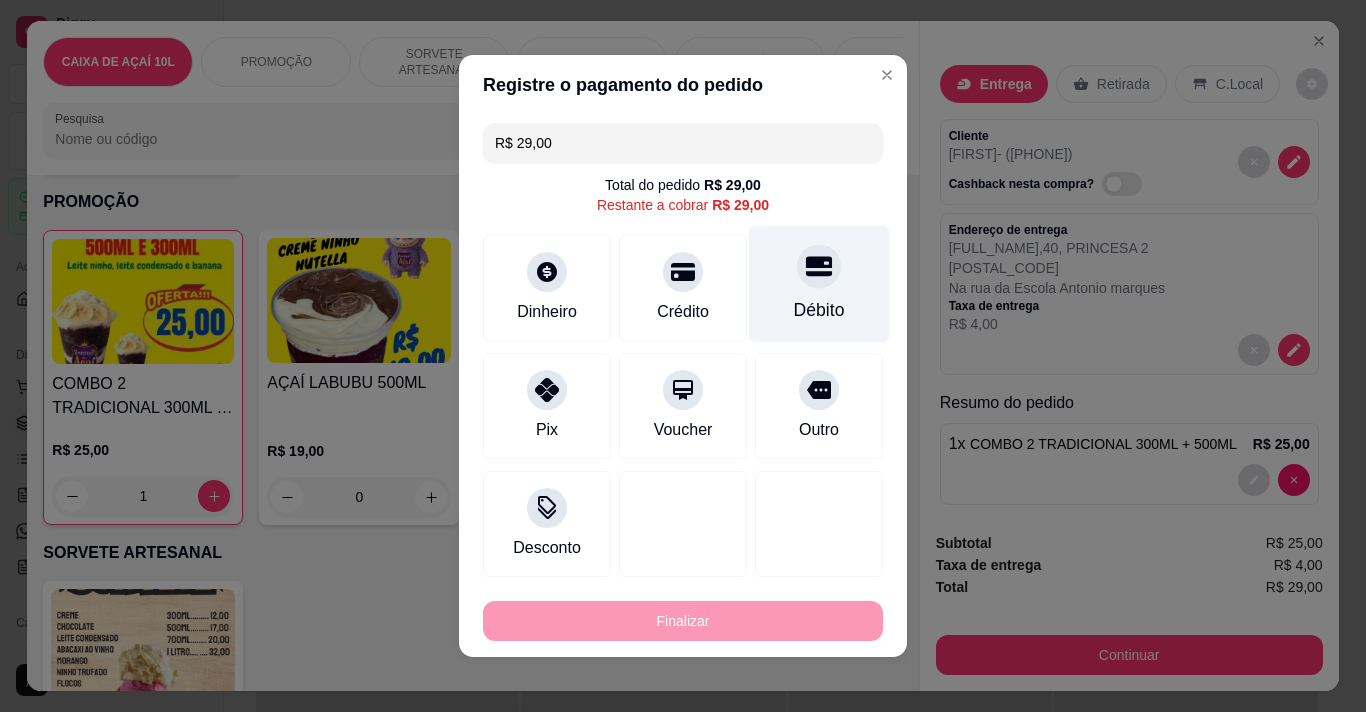click on "Débito" at bounding box center (819, 310) 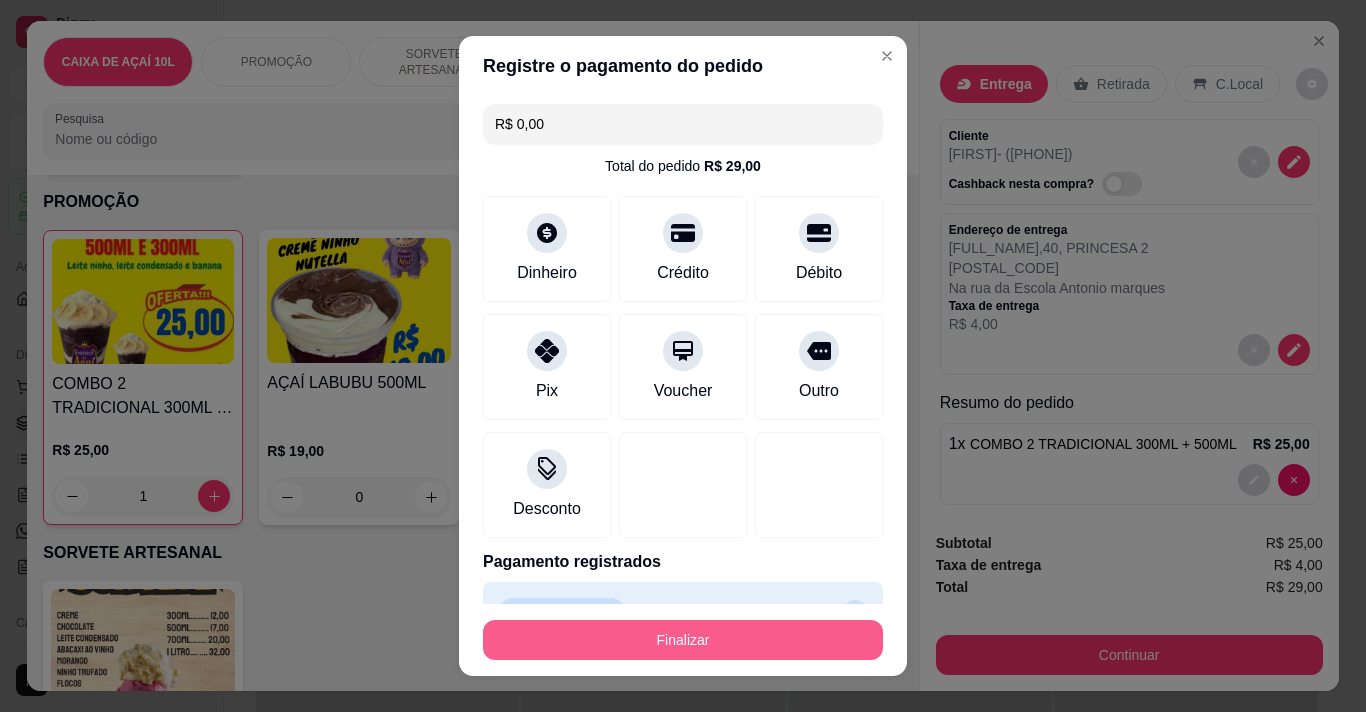 click on "Finalizar" at bounding box center [683, 640] 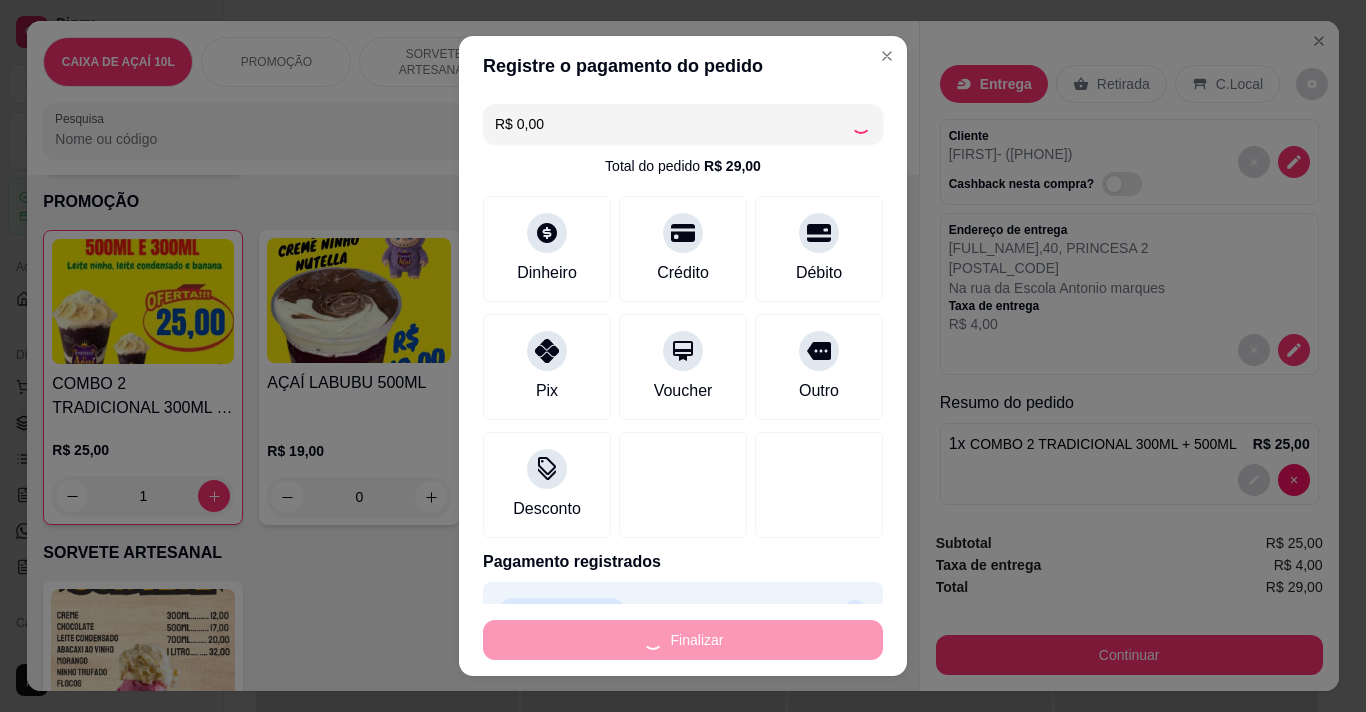 type on "0" 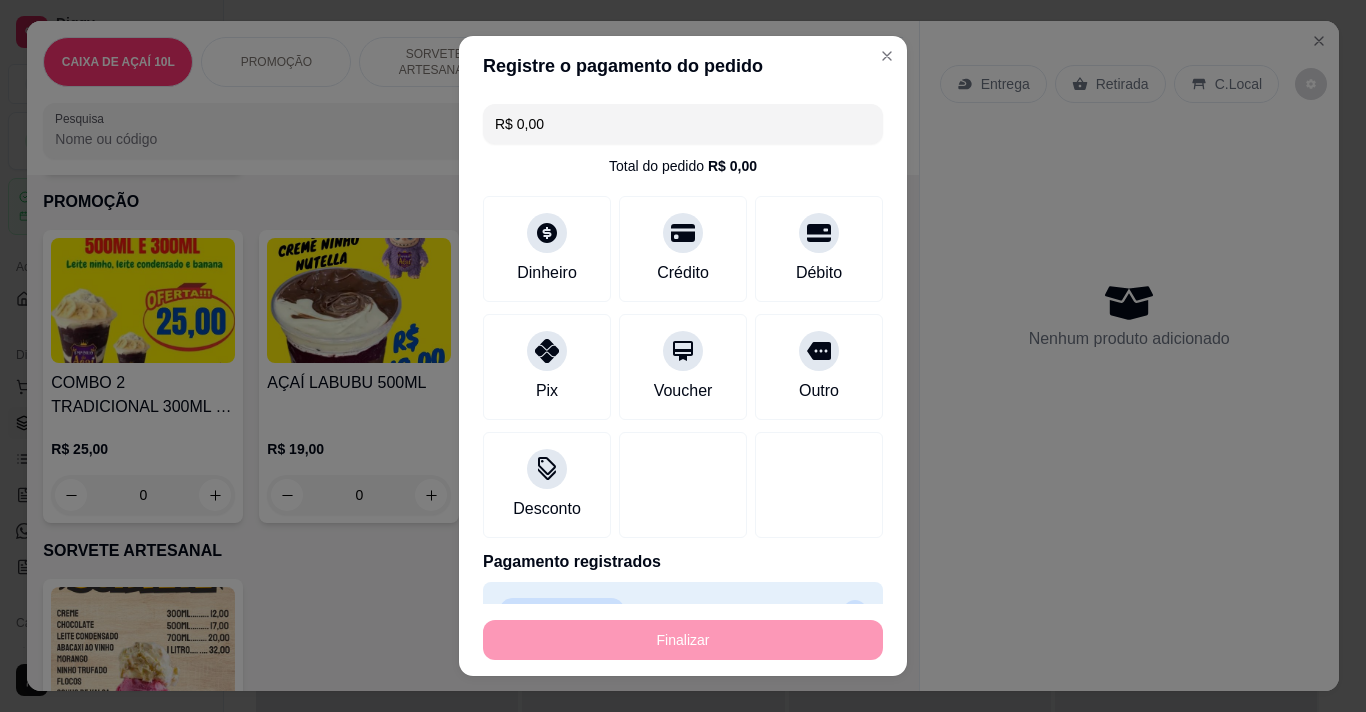 type on "-R$ 29,00" 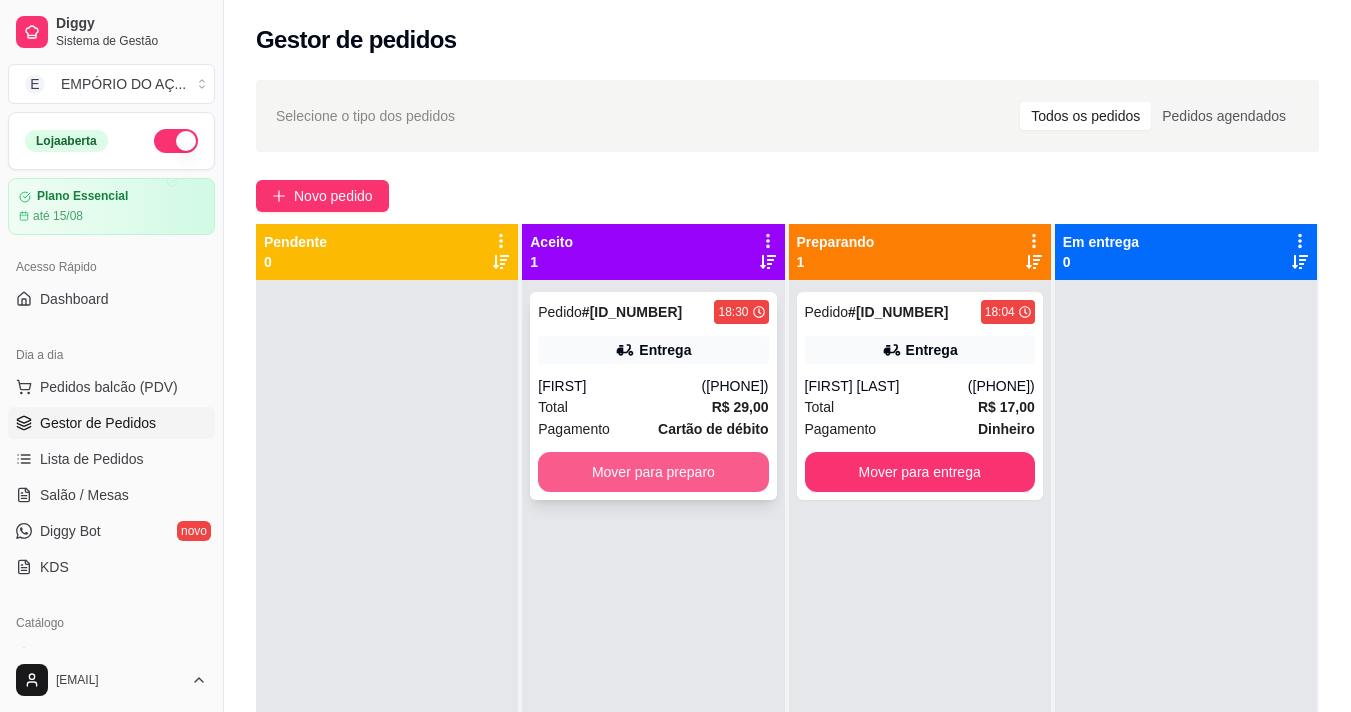 click on "Mover para preparo" at bounding box center (653, 472) 